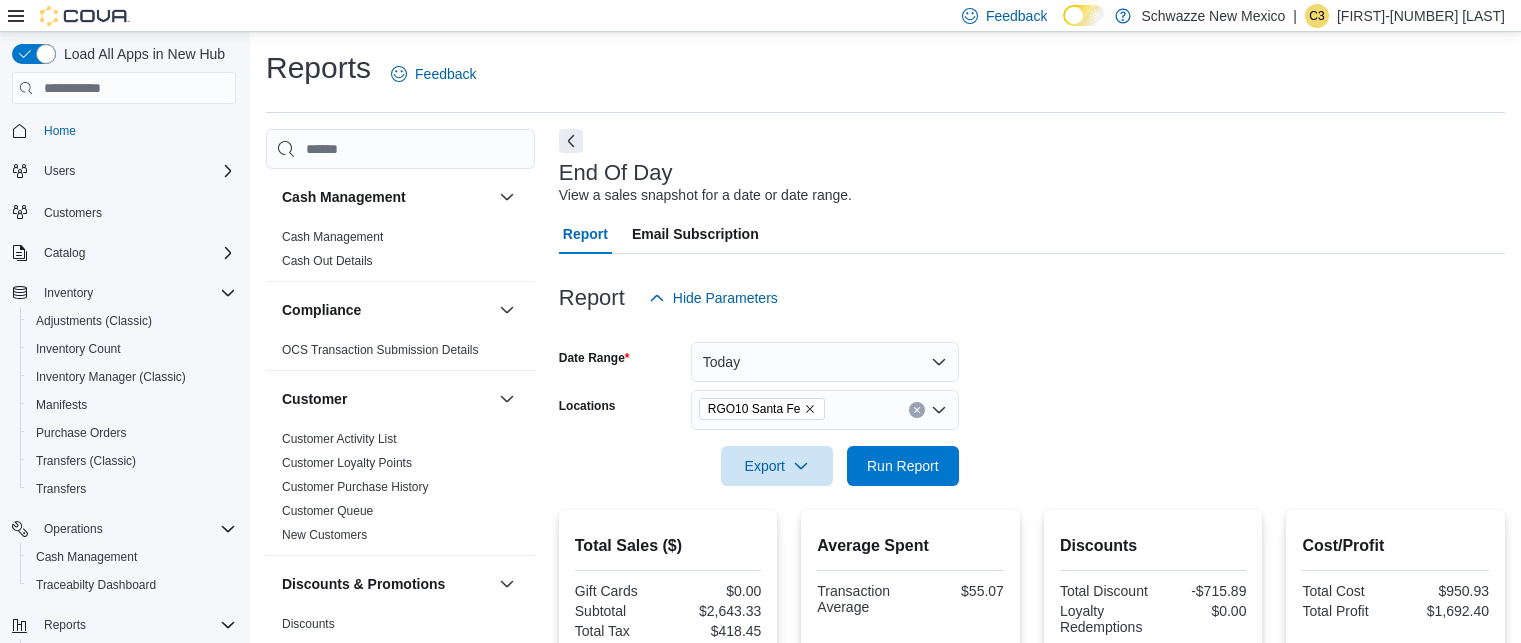 scroll, scrollTop: 0, scrollLeft: 0, axis: both 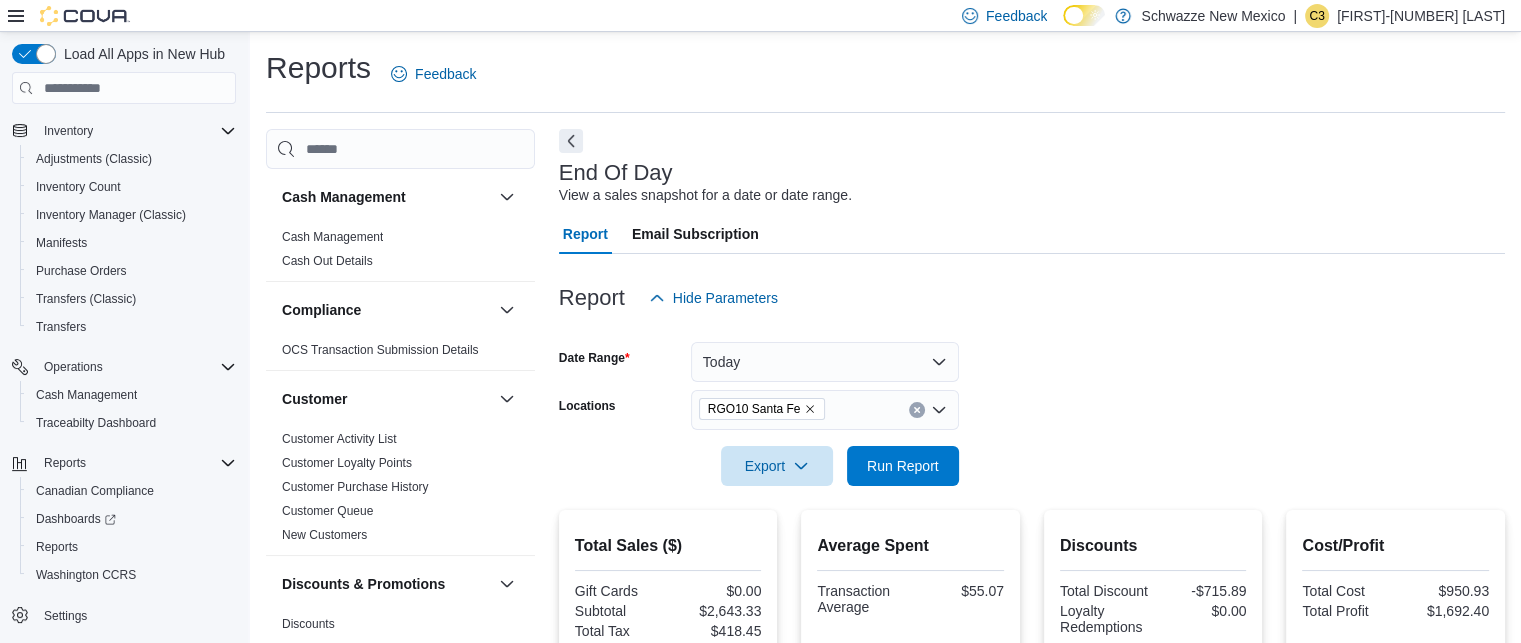 click at bounding box center [1032, 438] 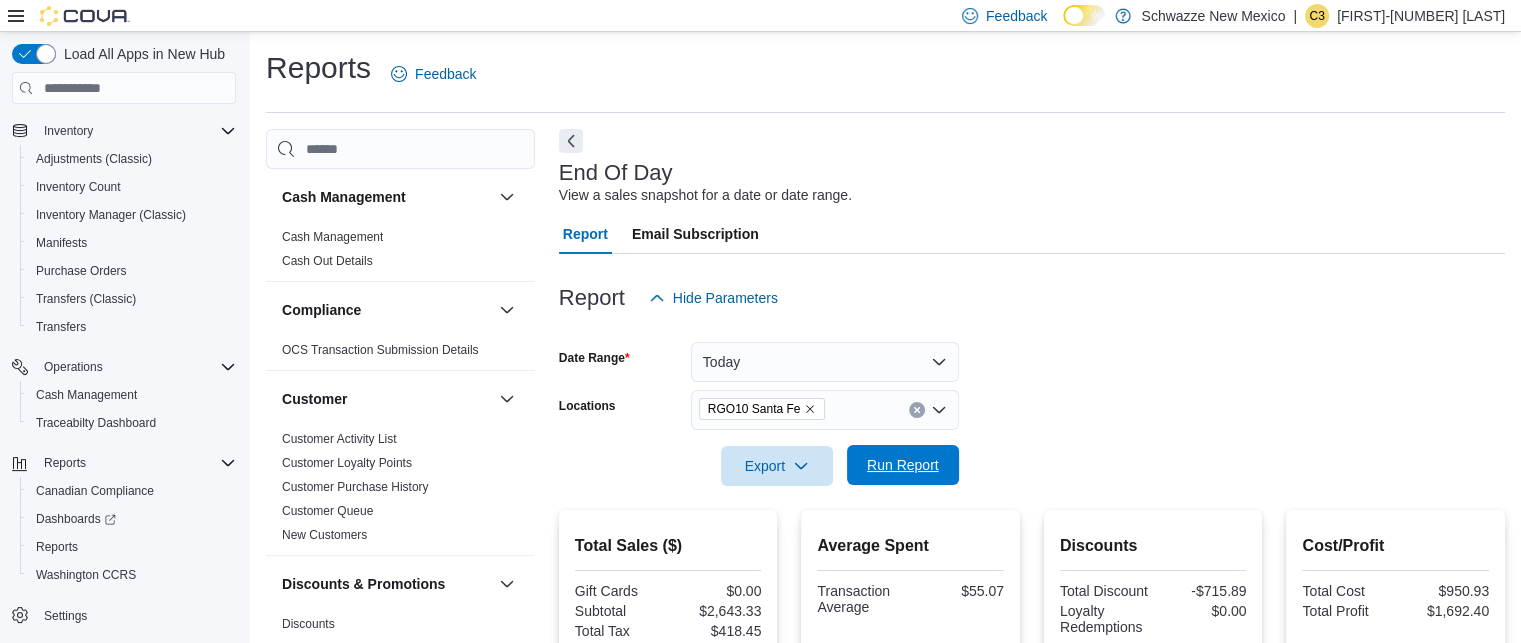 click on "Run Report" at bounding box center [903, 465] 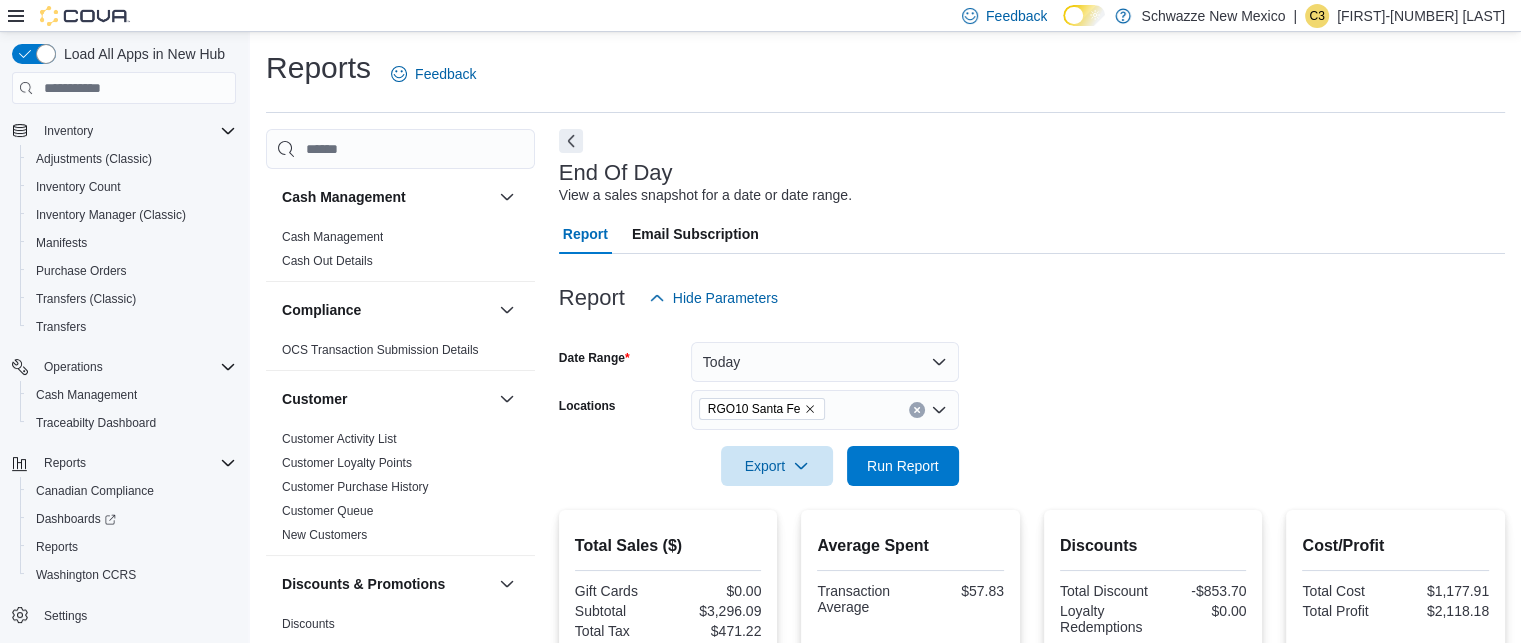click on "Date Range Today Locations RGO10 Santa Fe Export  Run Report" at bounding box center [1032, 402] 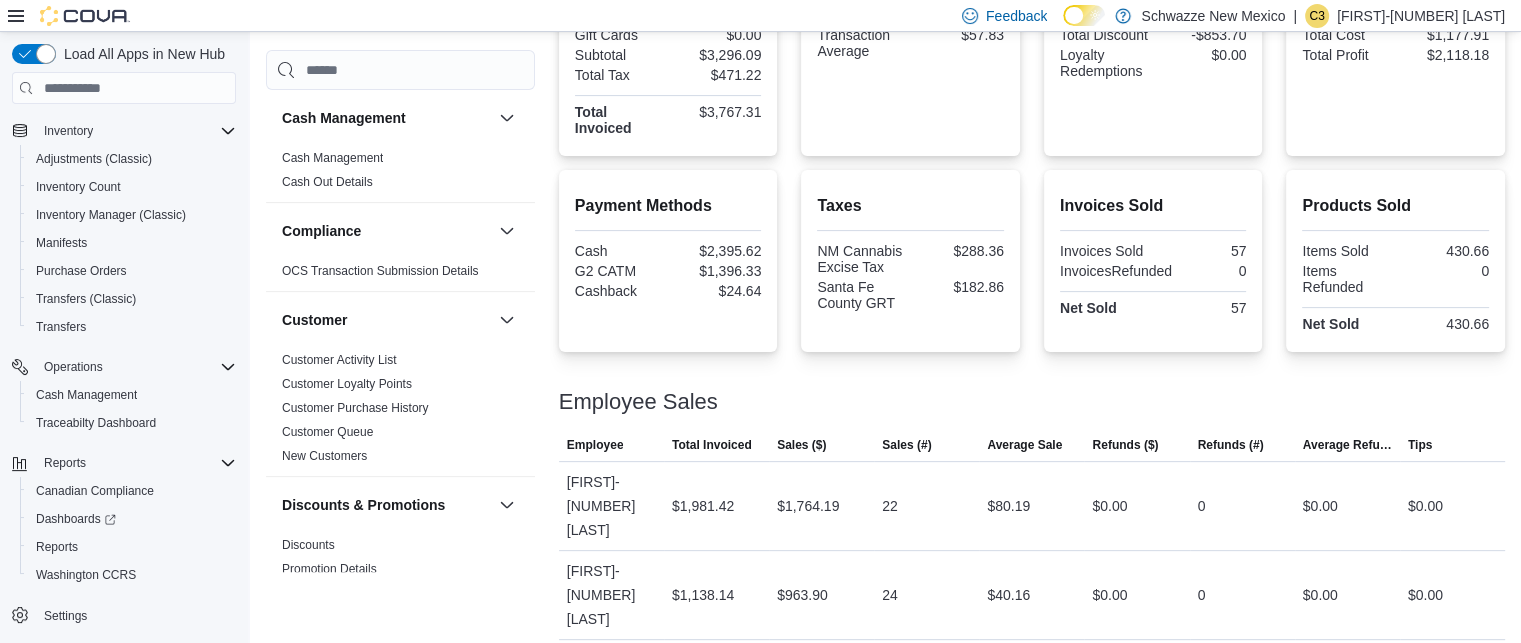 scroll, scrollTop: 256, scrollLeft: 0, axis: vertical 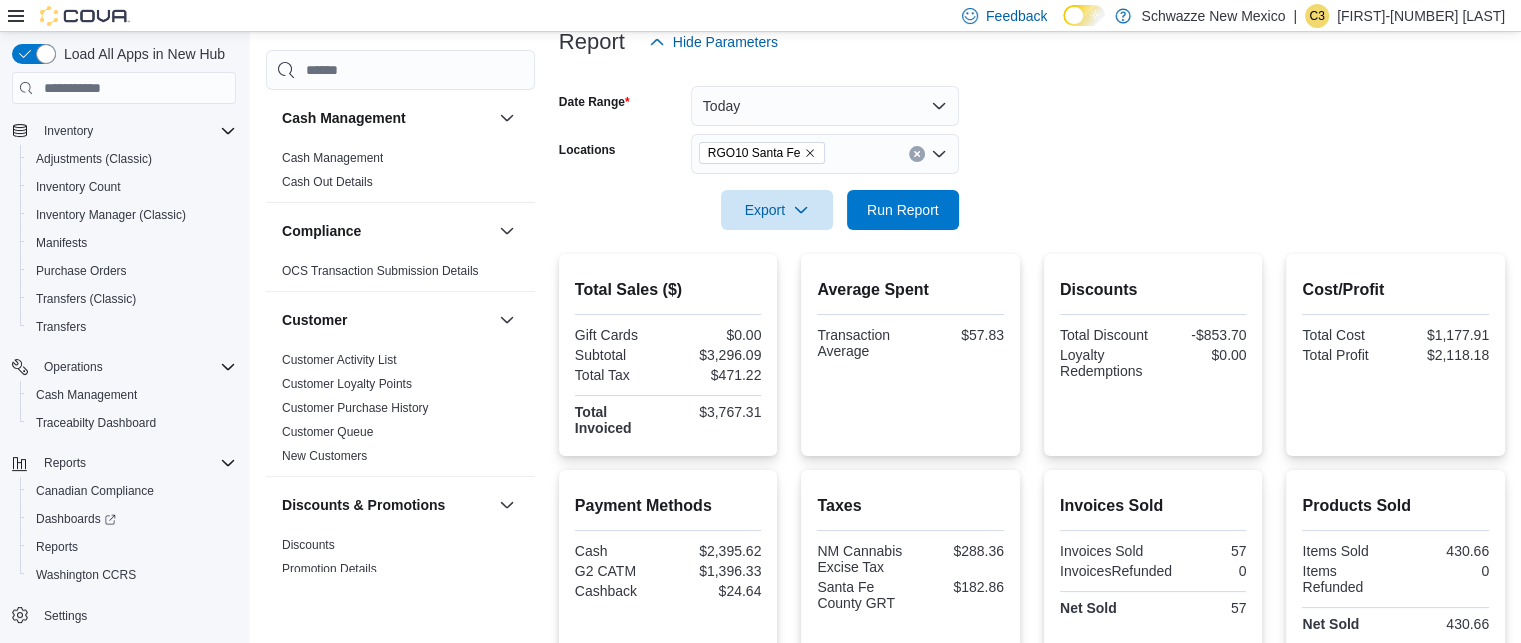 click at bounding box center (1032, 242) 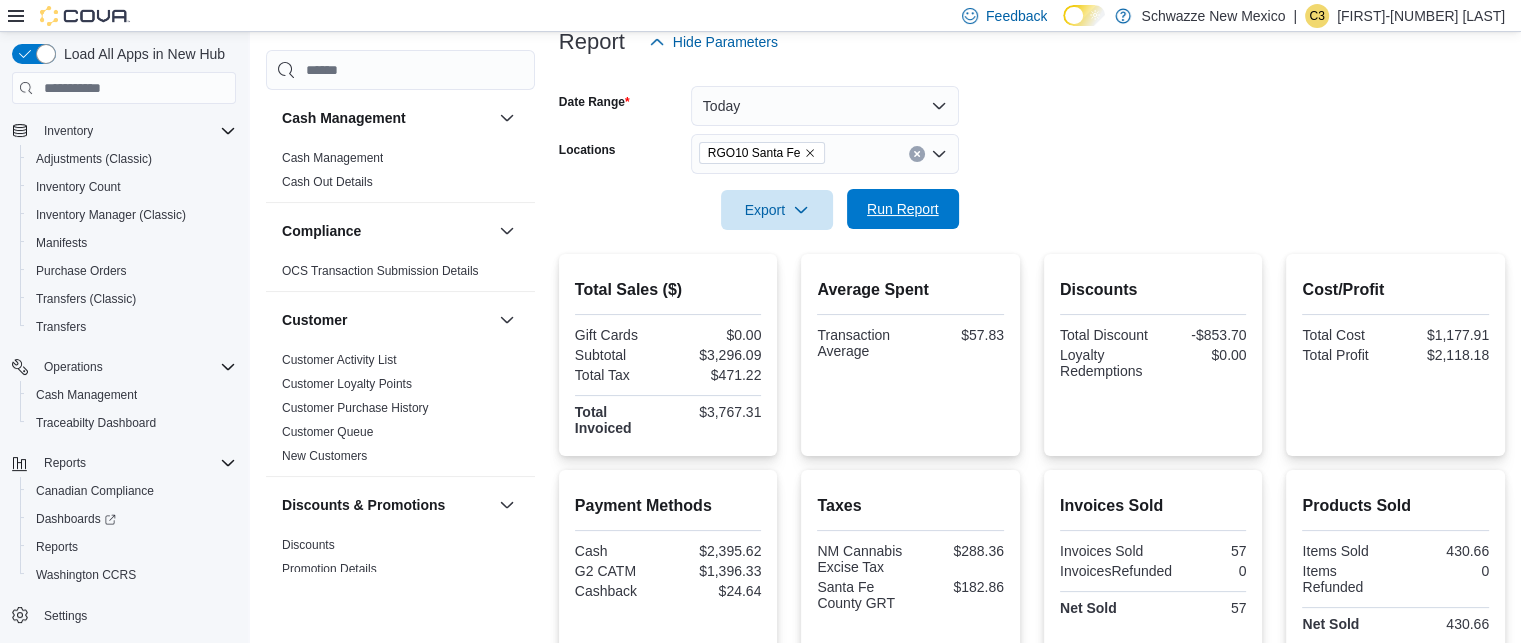click on "Run Report" at bounding box center [903, 209] 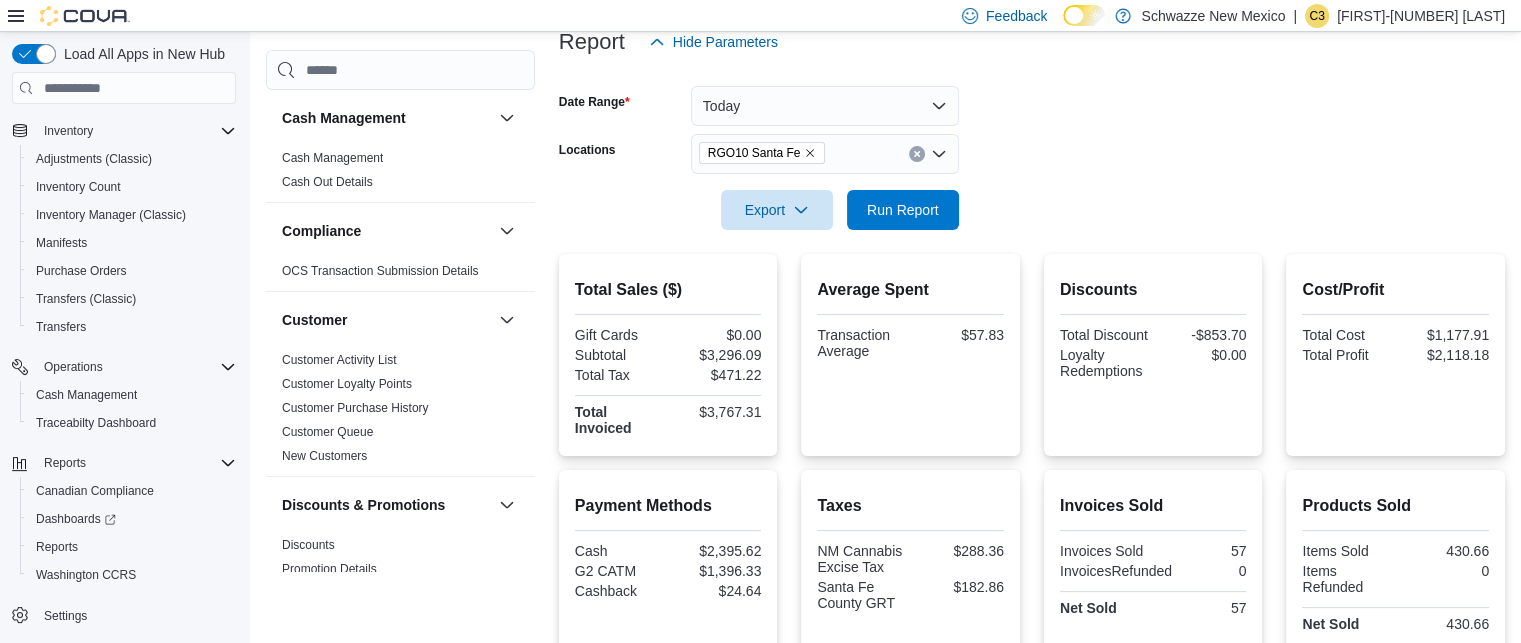 click on "Date Range Today Locations RGO10 Santa Fe Export  Run Report" at bounding box center (1032, 146) 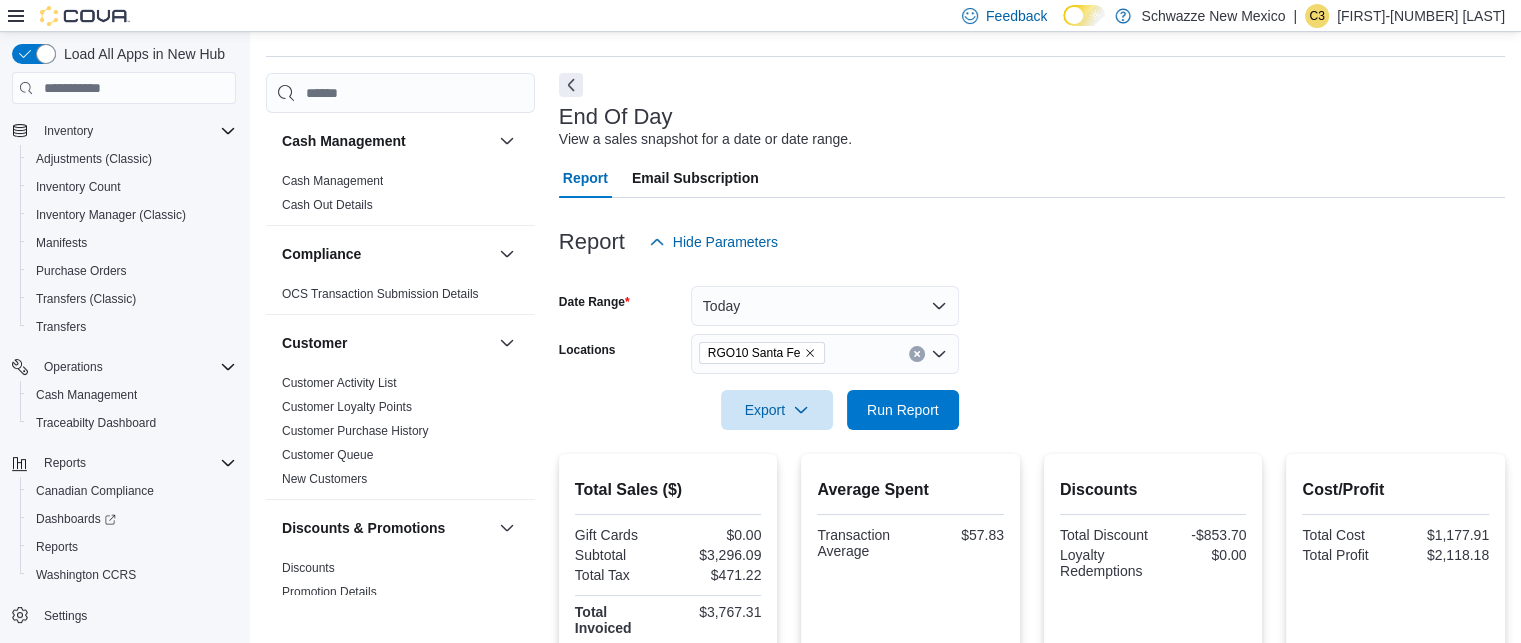 scroll, scrollTop: 0, scrollLeft: 0, axis: both 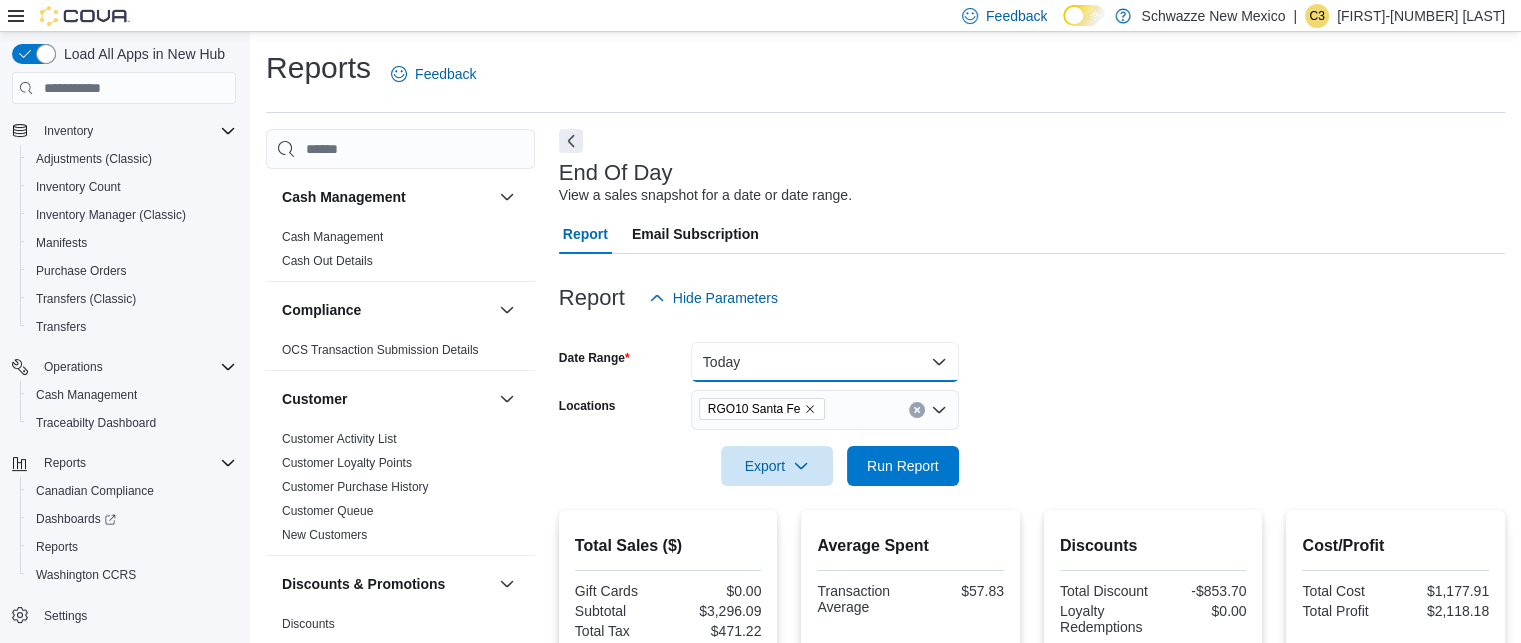 click on "Today" at bounding box center (825, 362) 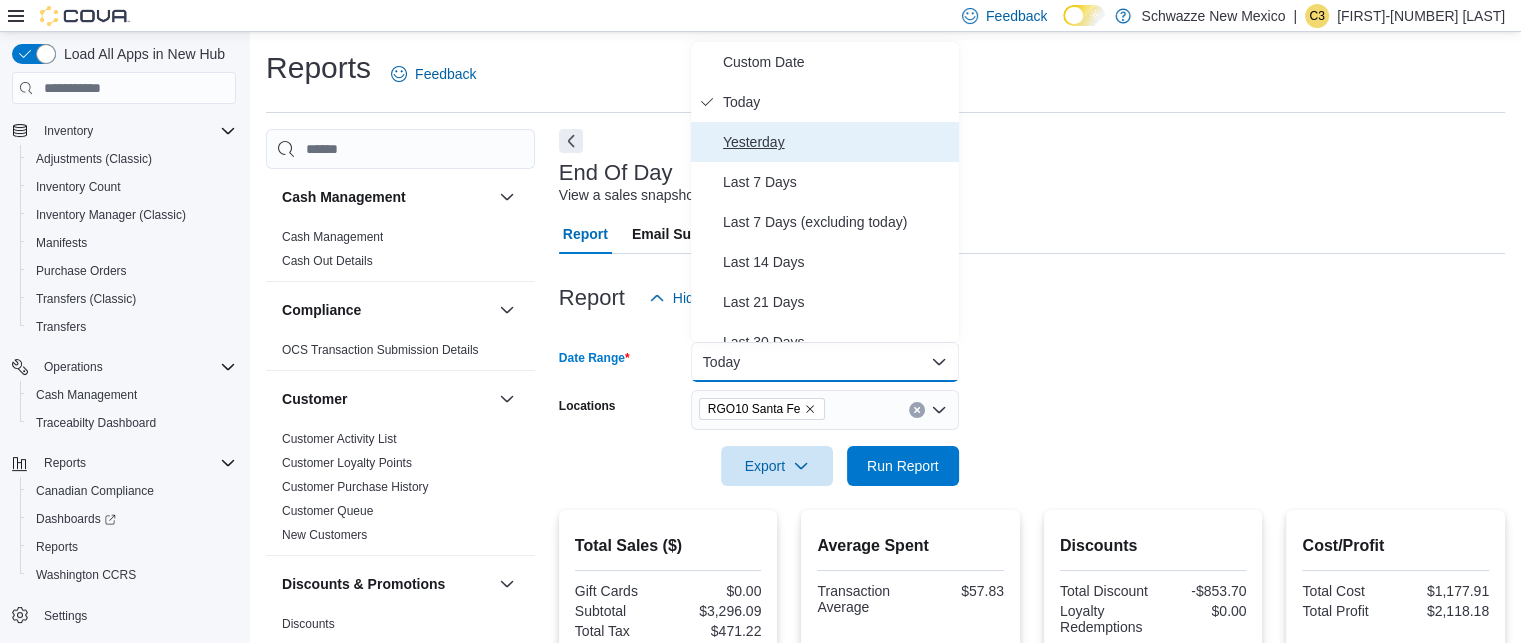 click on "Yesterday" at bounding box center [837, 142] 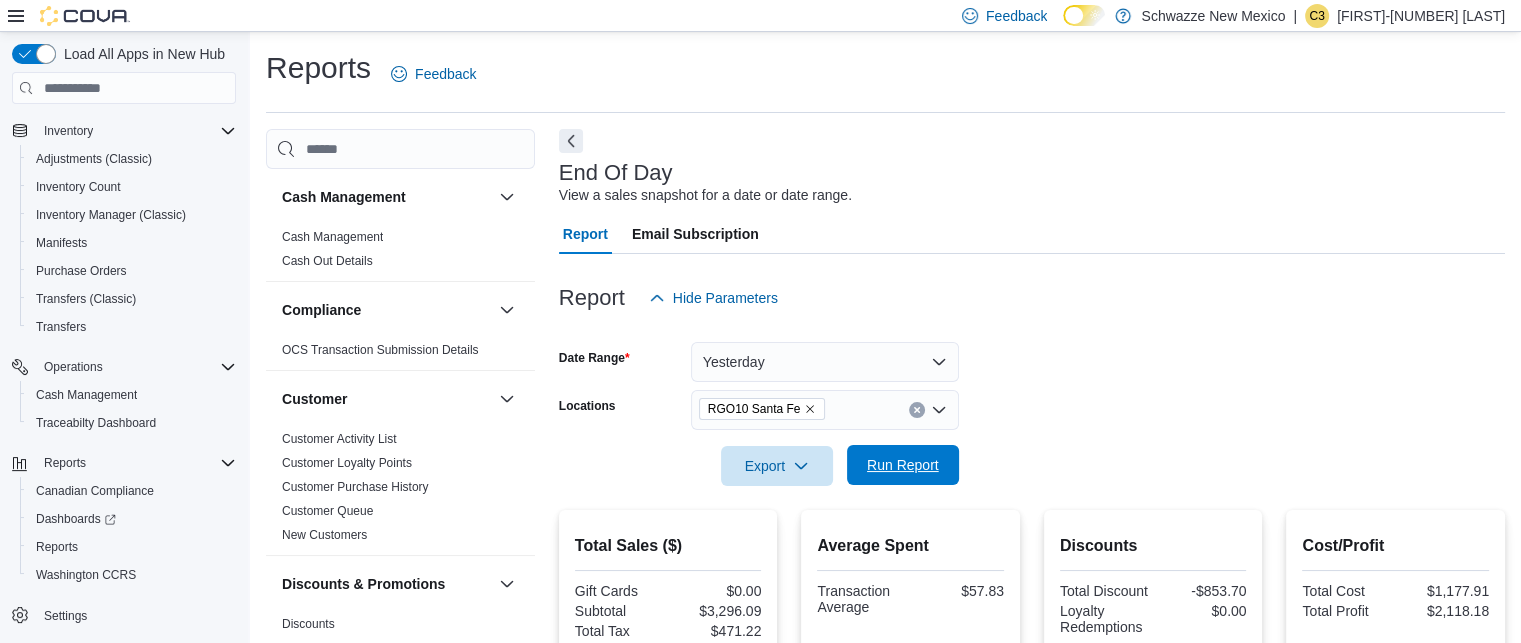 click on "Run Report" at bounding box center (903, 465) 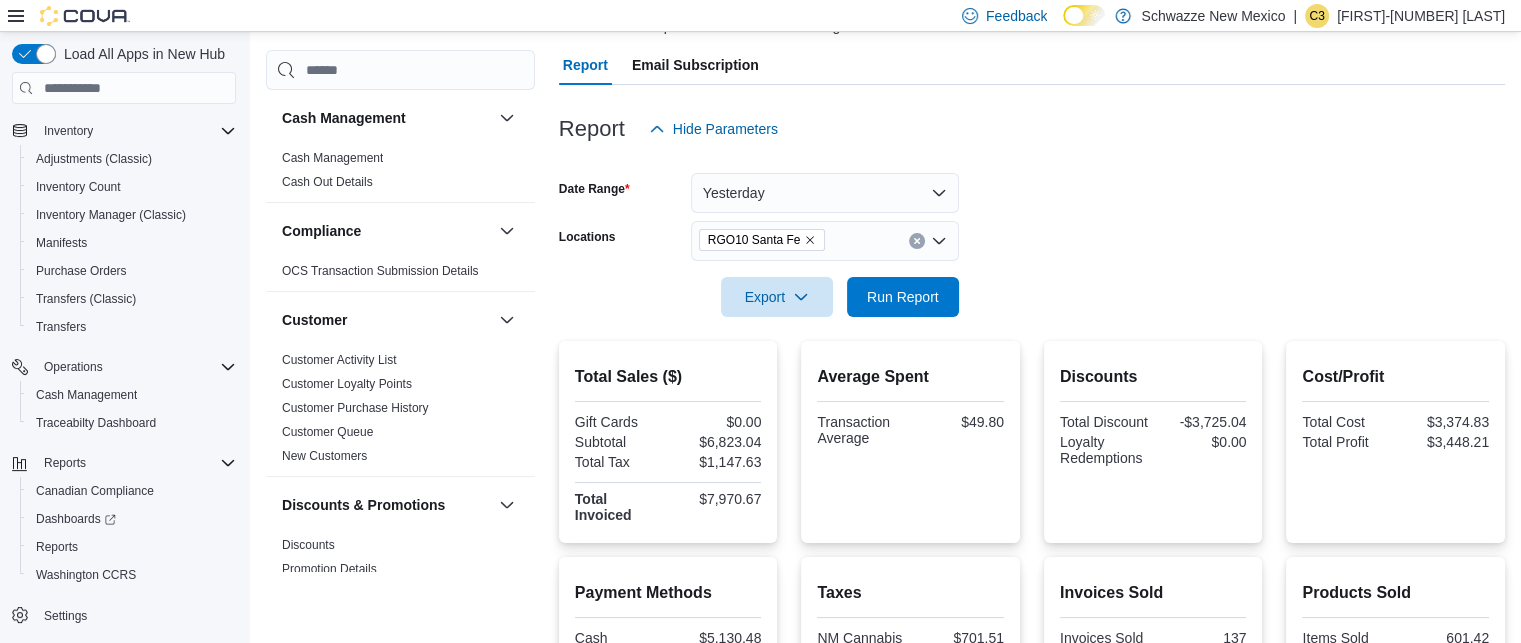 scroll, scrollTop: 145, scrollLeft: 0, axis: vertical 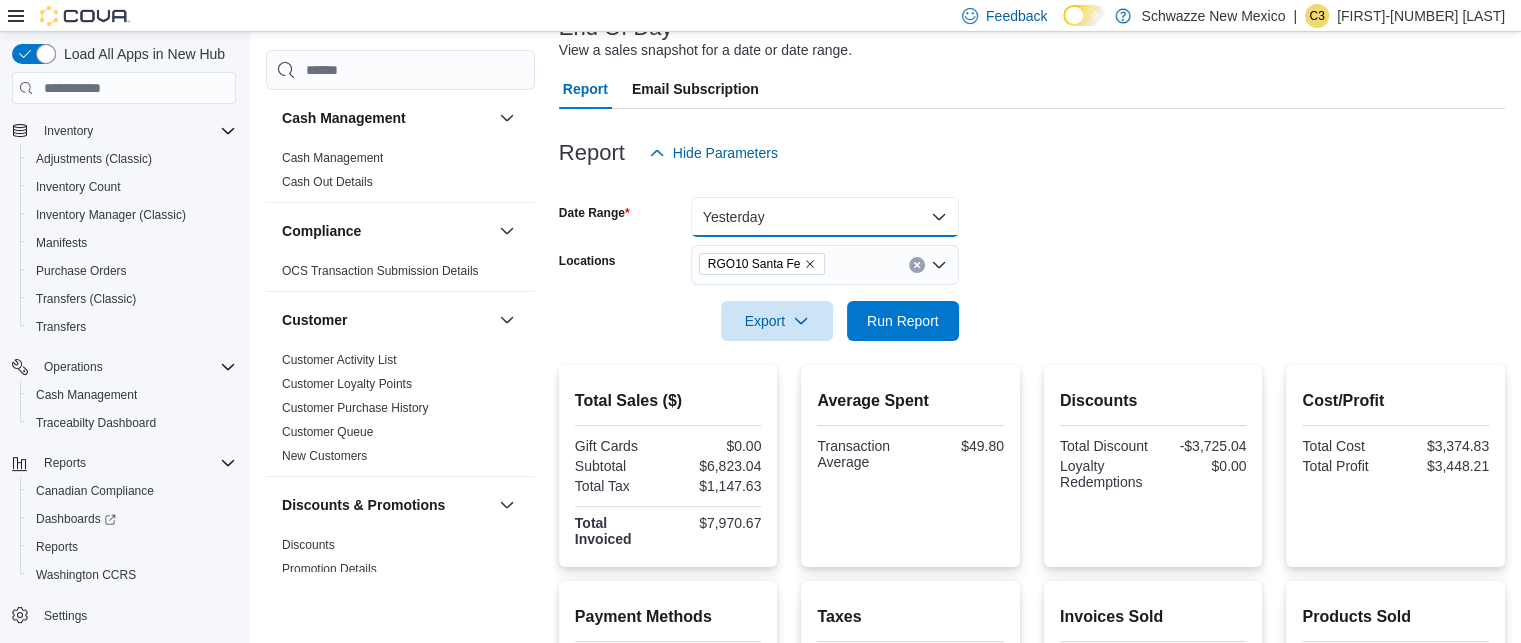 click on "Yesterday" at bounding box center (825, 217) 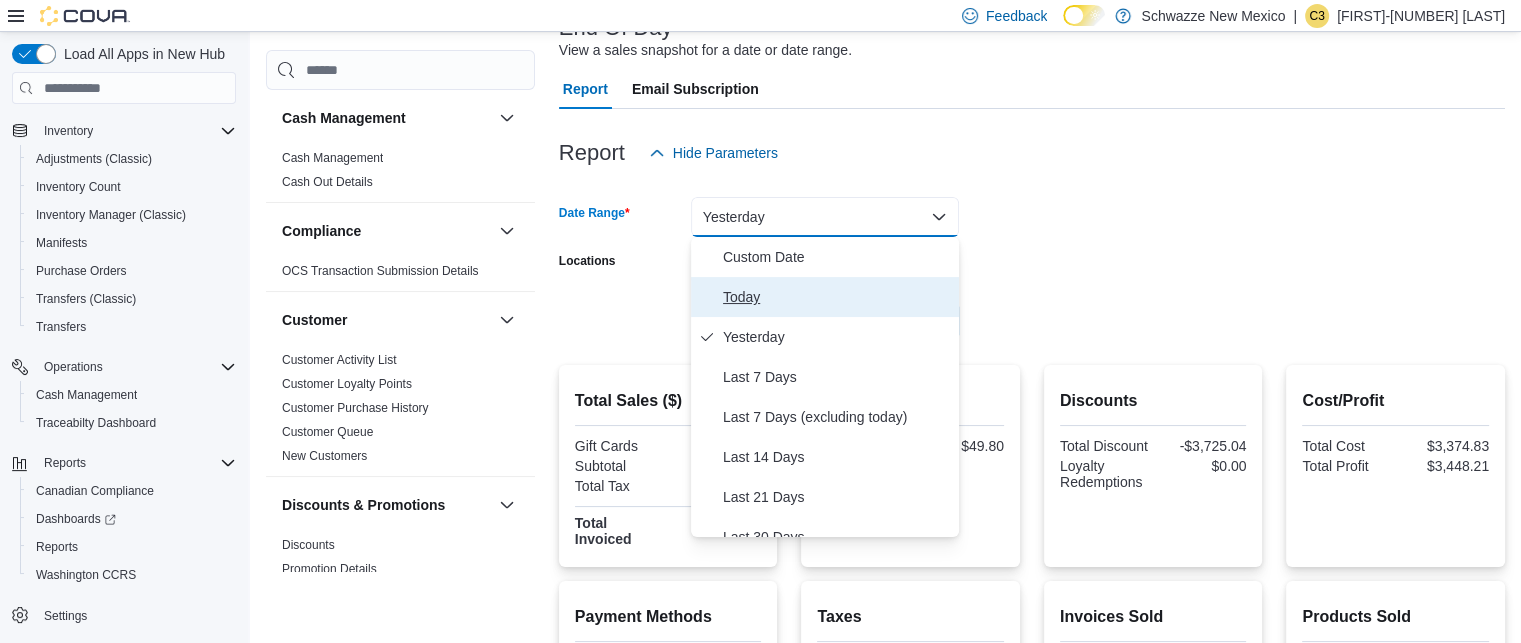 click on "Today" at bounding box center [825, 297] 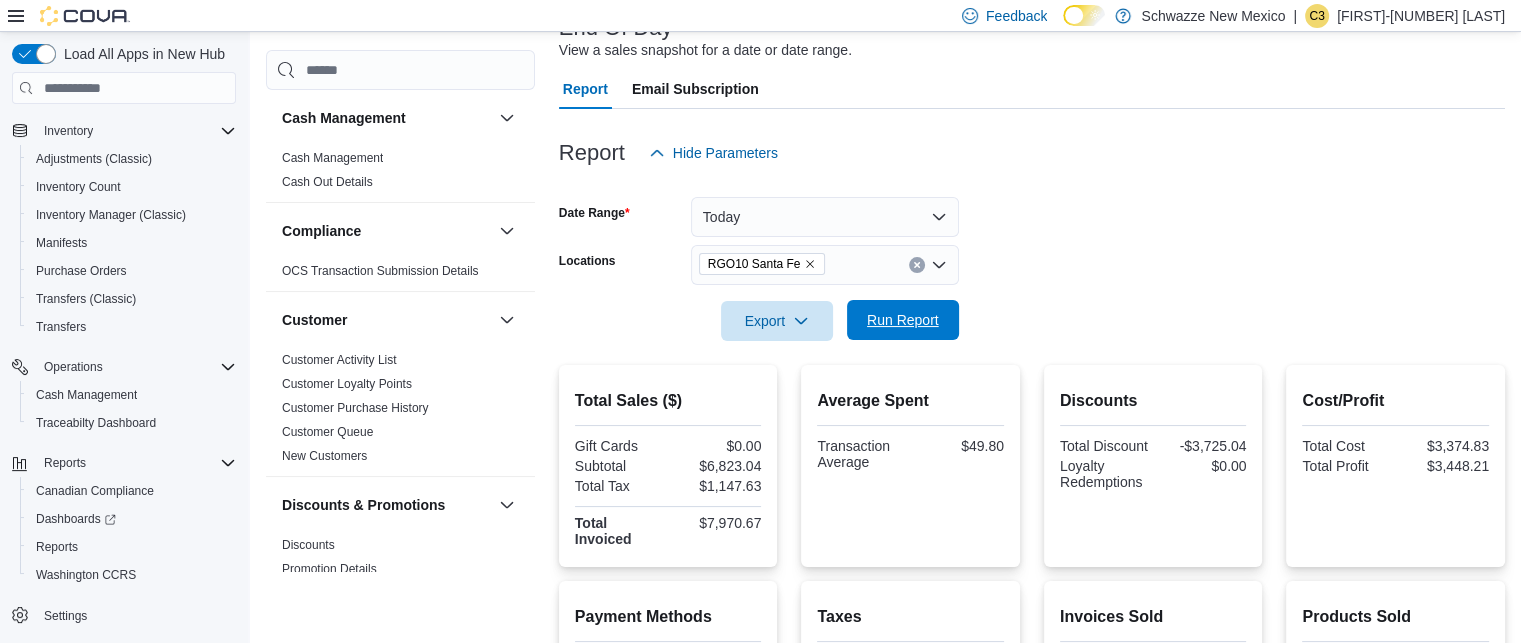 click on "Run Report" at bounding box center (903, 320) 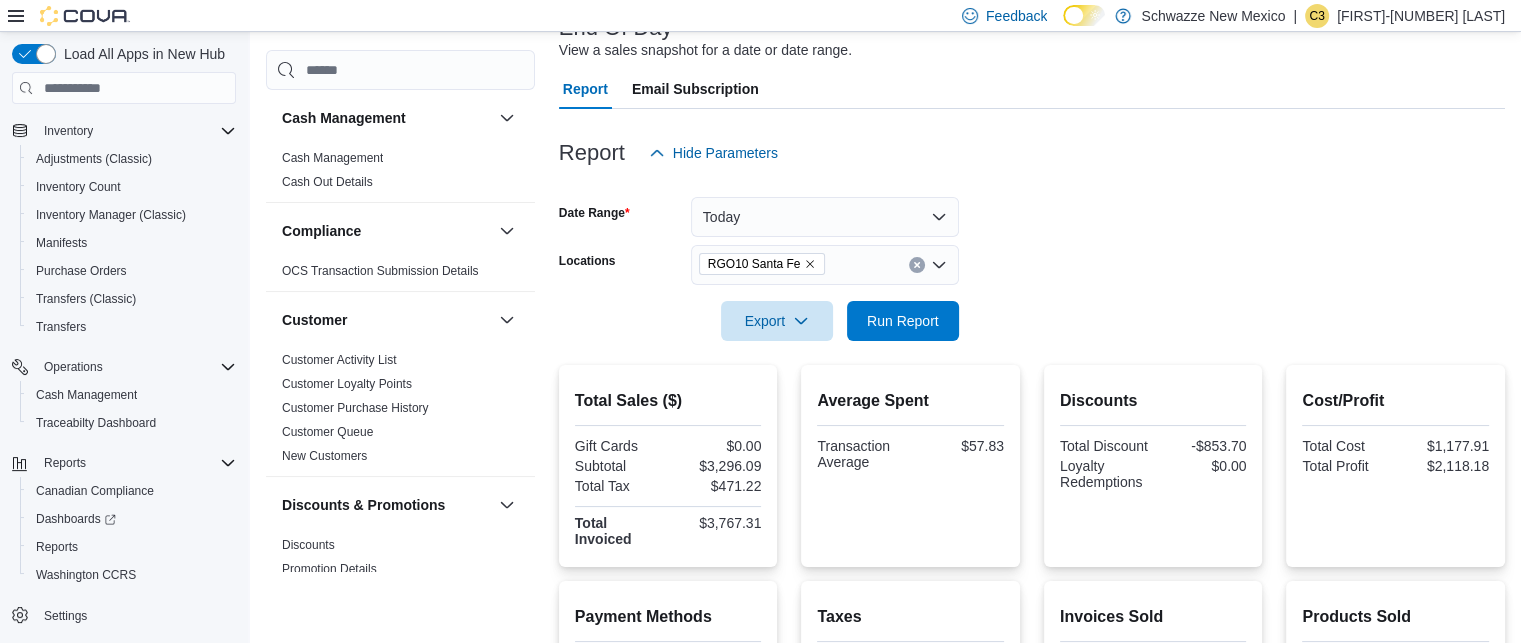 click on "Date Range Today Locations RGO10 Santa Fe Export  Run Report" at bounding box center [1032, 257] 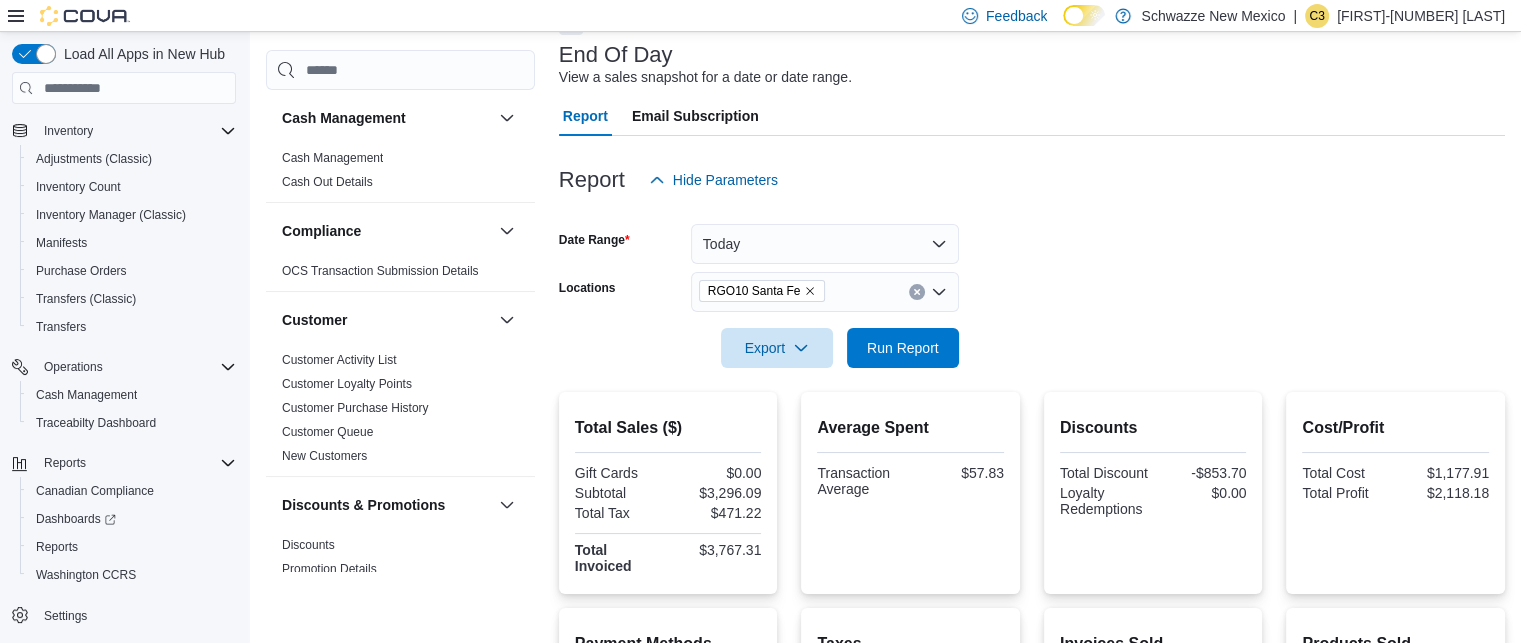 scroll, scrollTop: 0, scrollLeft: 0, axis: both 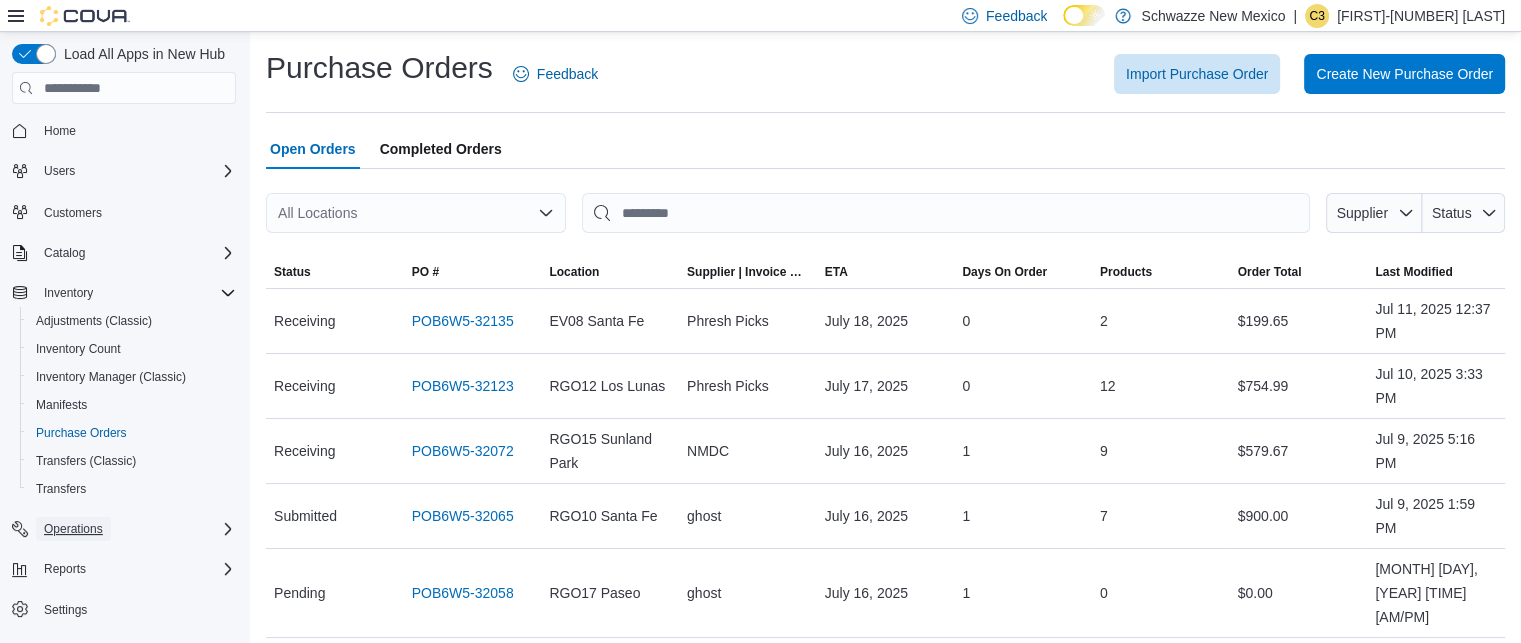 click on "Operations" at bounding box center (73, 529) 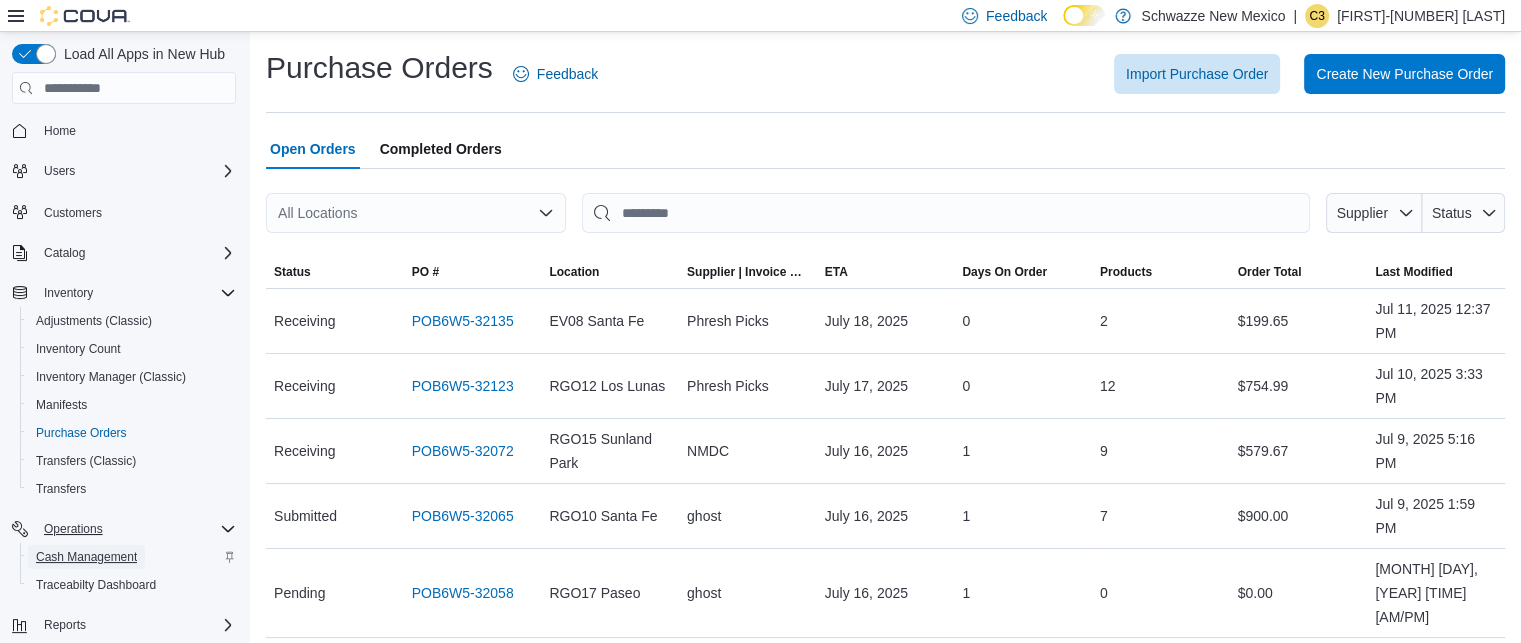 click on "Cash Management" at bounding box center [86, 557] 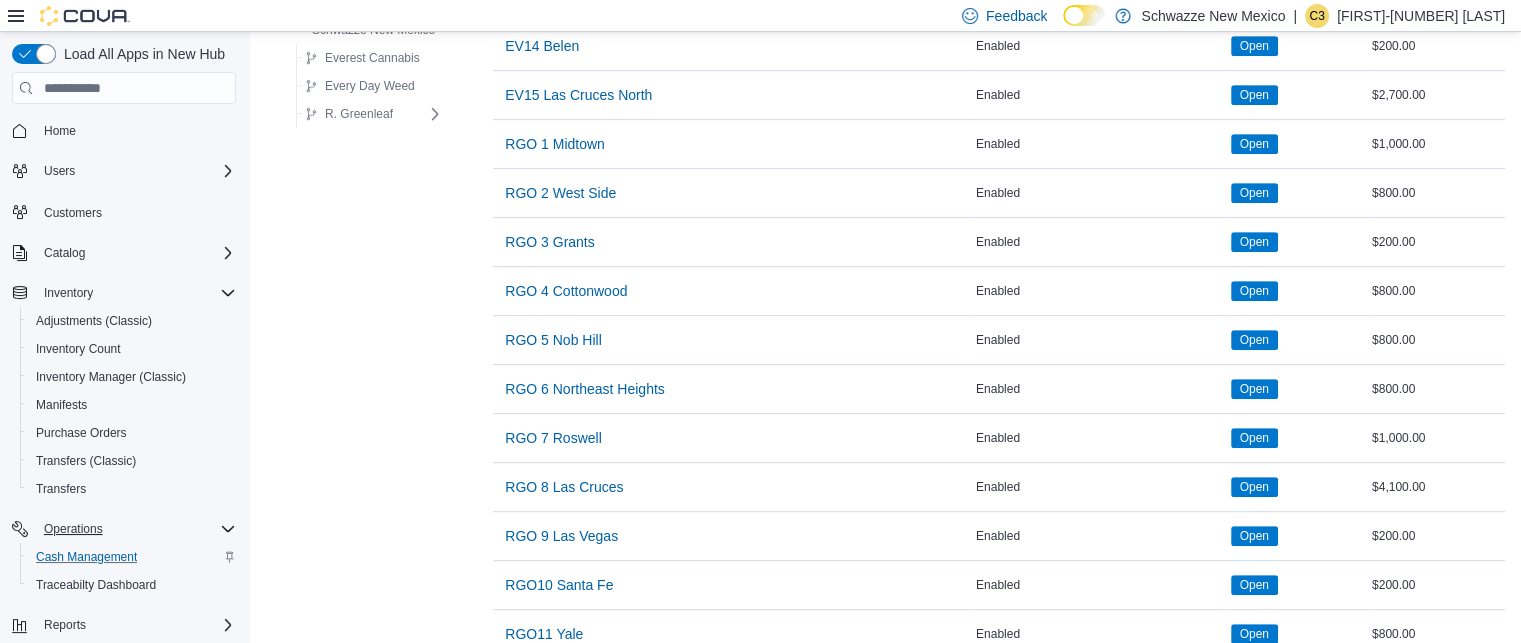 scroll, scrollTop: 983, scrollLeft: 0, axis: vertical 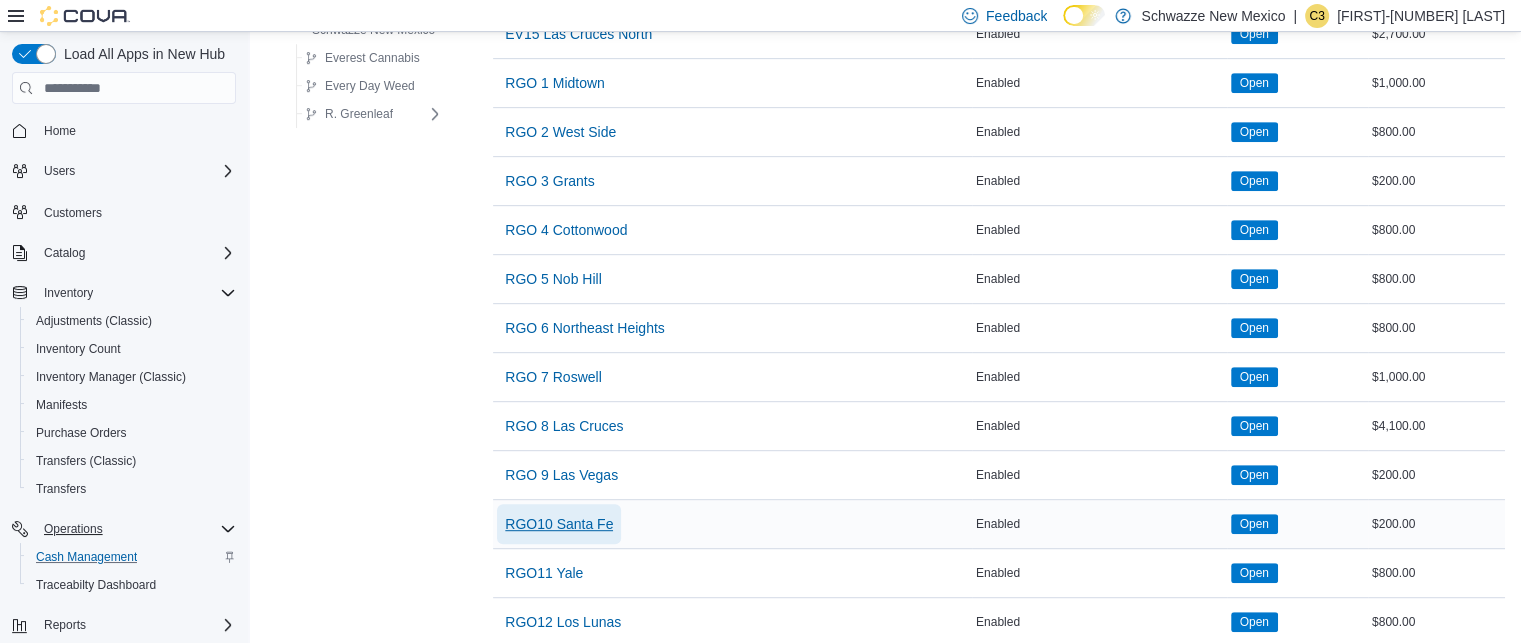 click on "RGO10 Santa Fe" at bounding box center [559, 524] 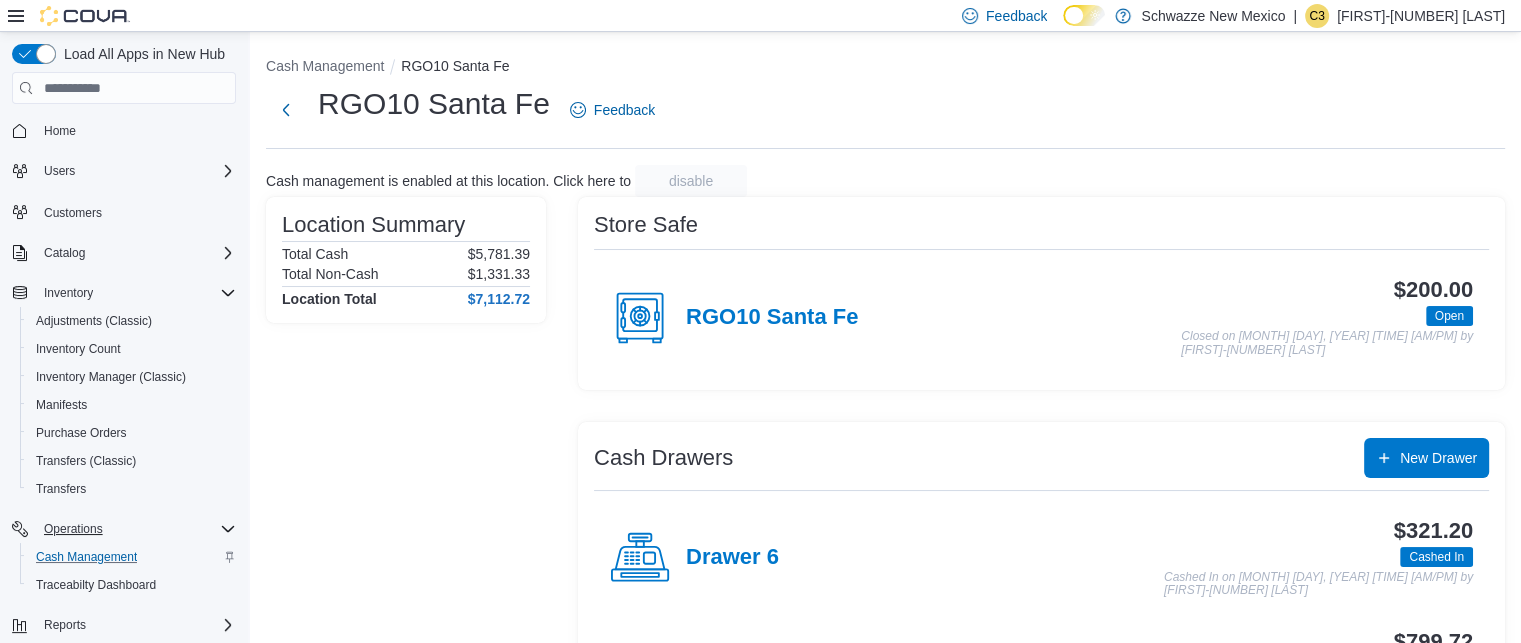 scroll, scrollTop: 404, scrollLeft: 0, axis: vertical 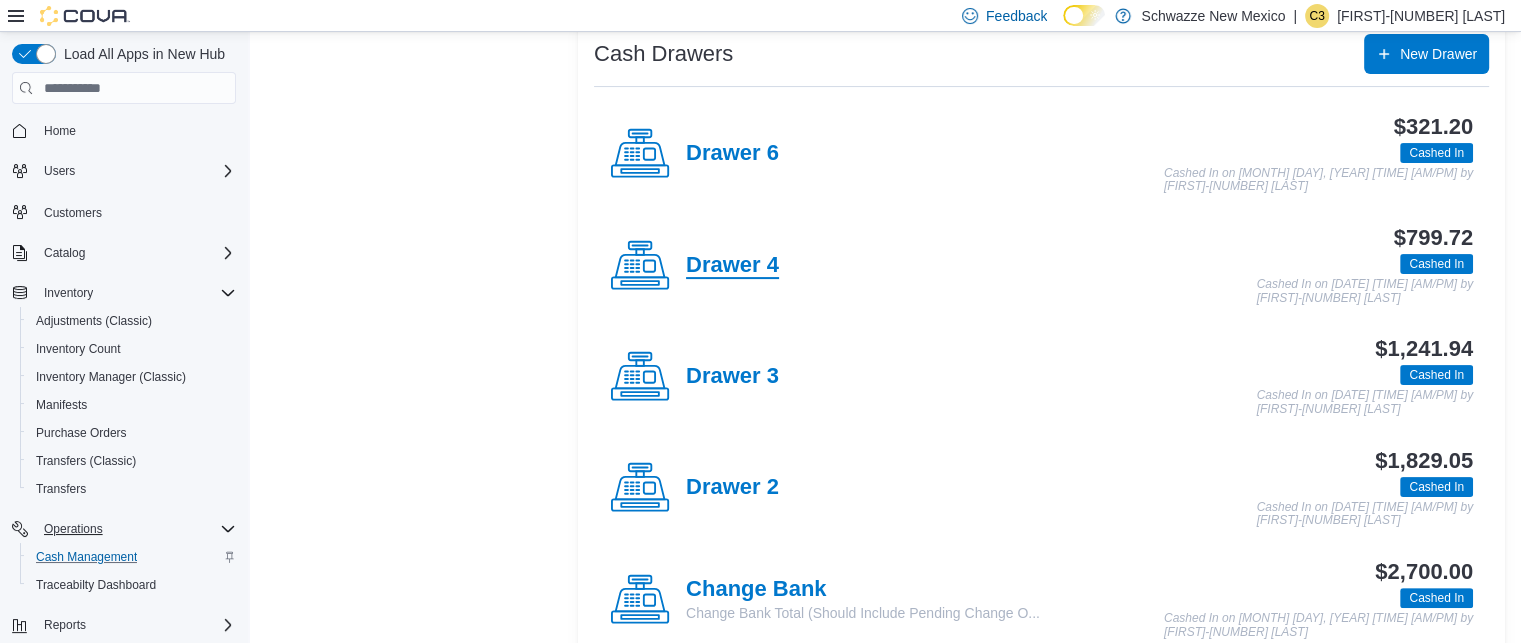 click on "Drawer 4" at bounding box center (732, 266) 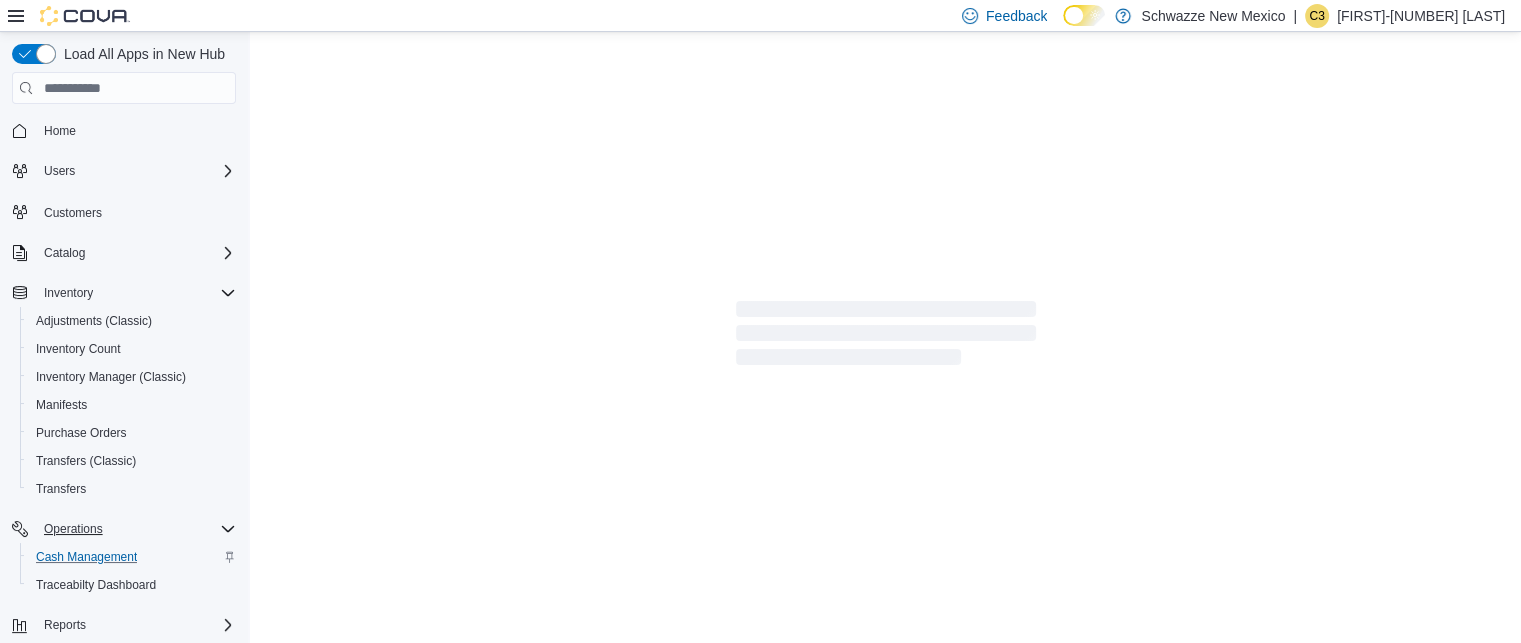 scroll, scrollTop: 0, scrollLeft: 0, axis: both 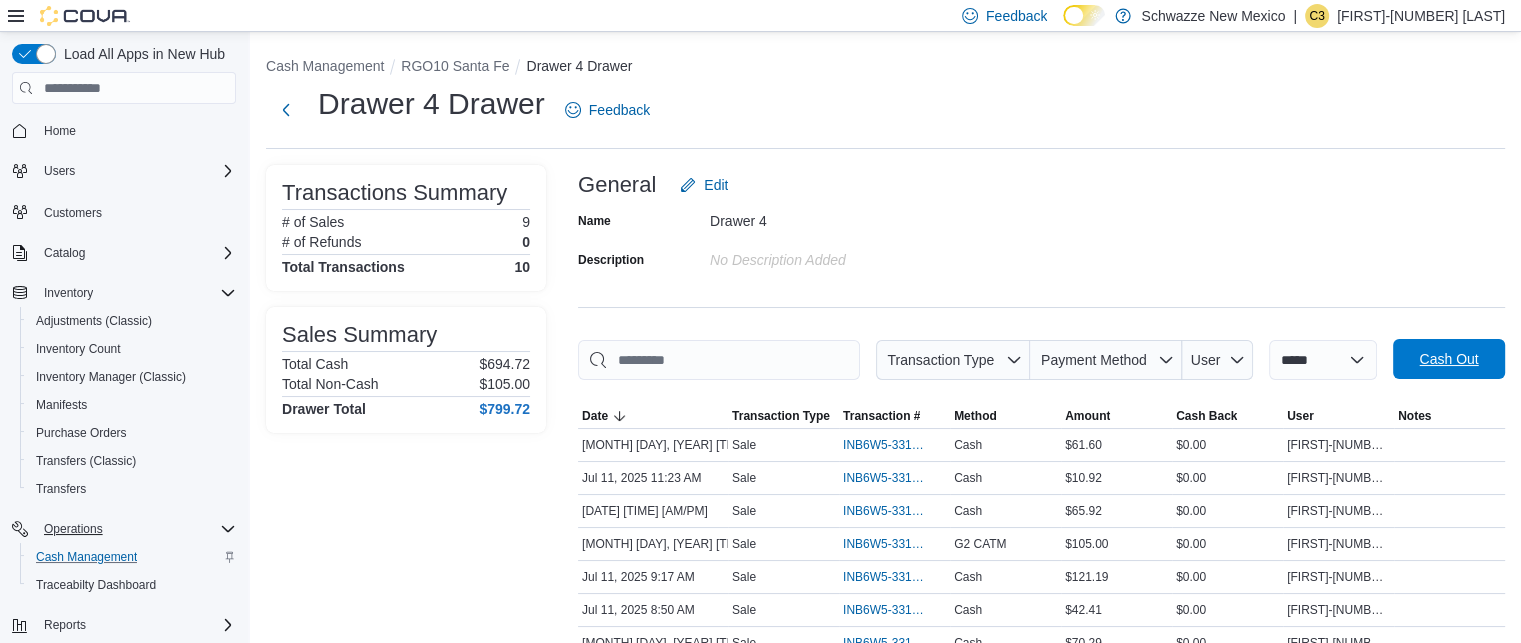 click on "Cash Out" at bounding box center (1448, 359) 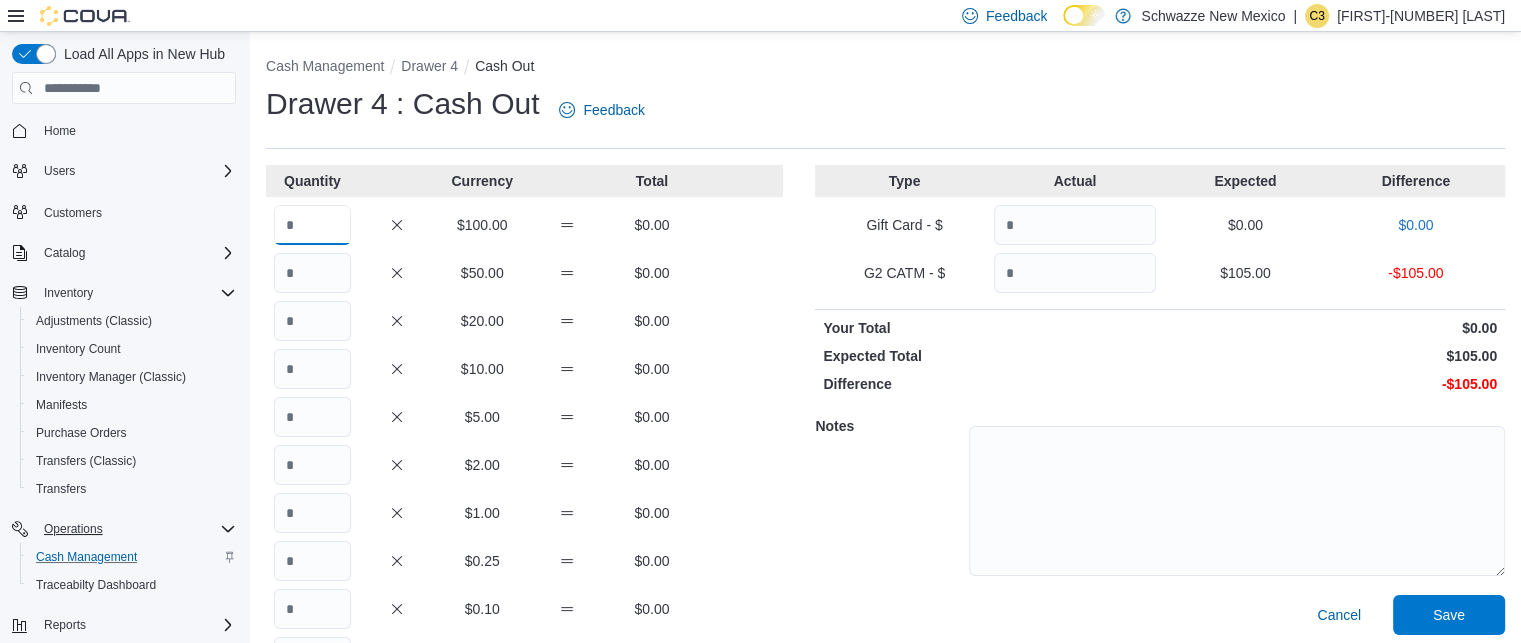 click at bounding box center (312, 225) 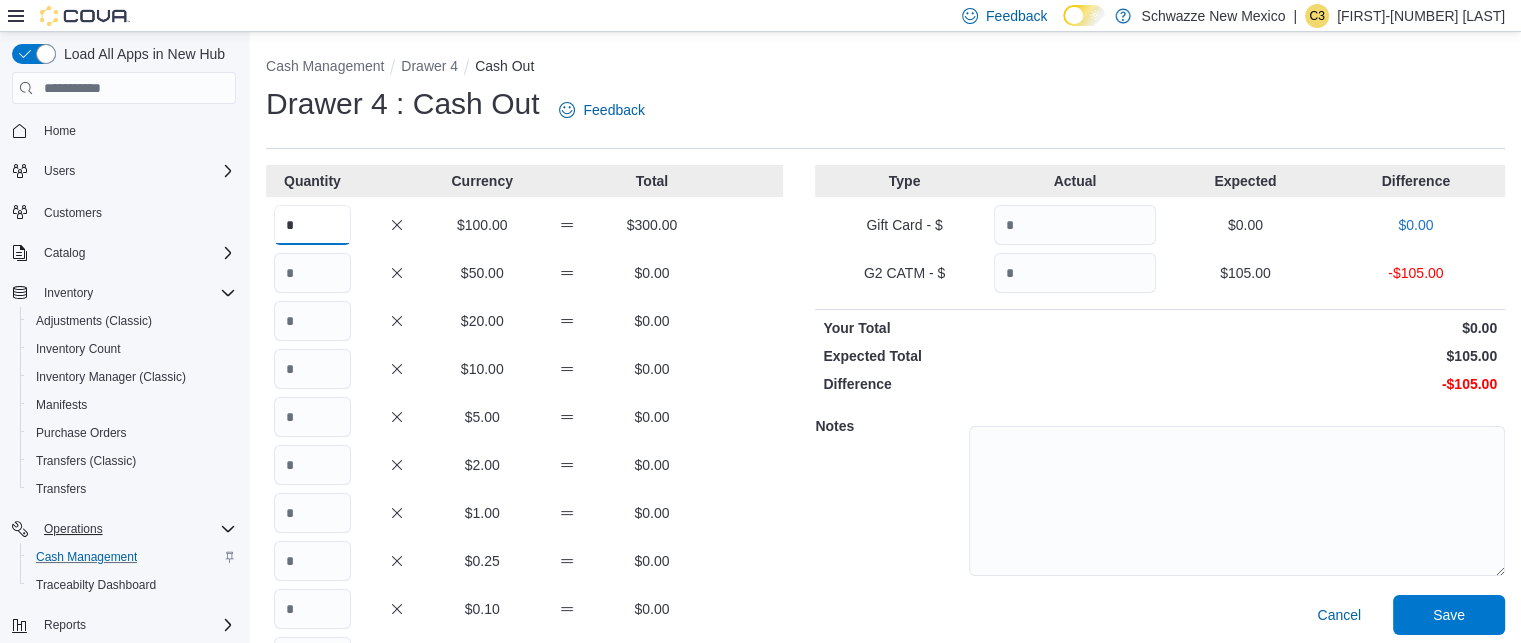 type on "*" 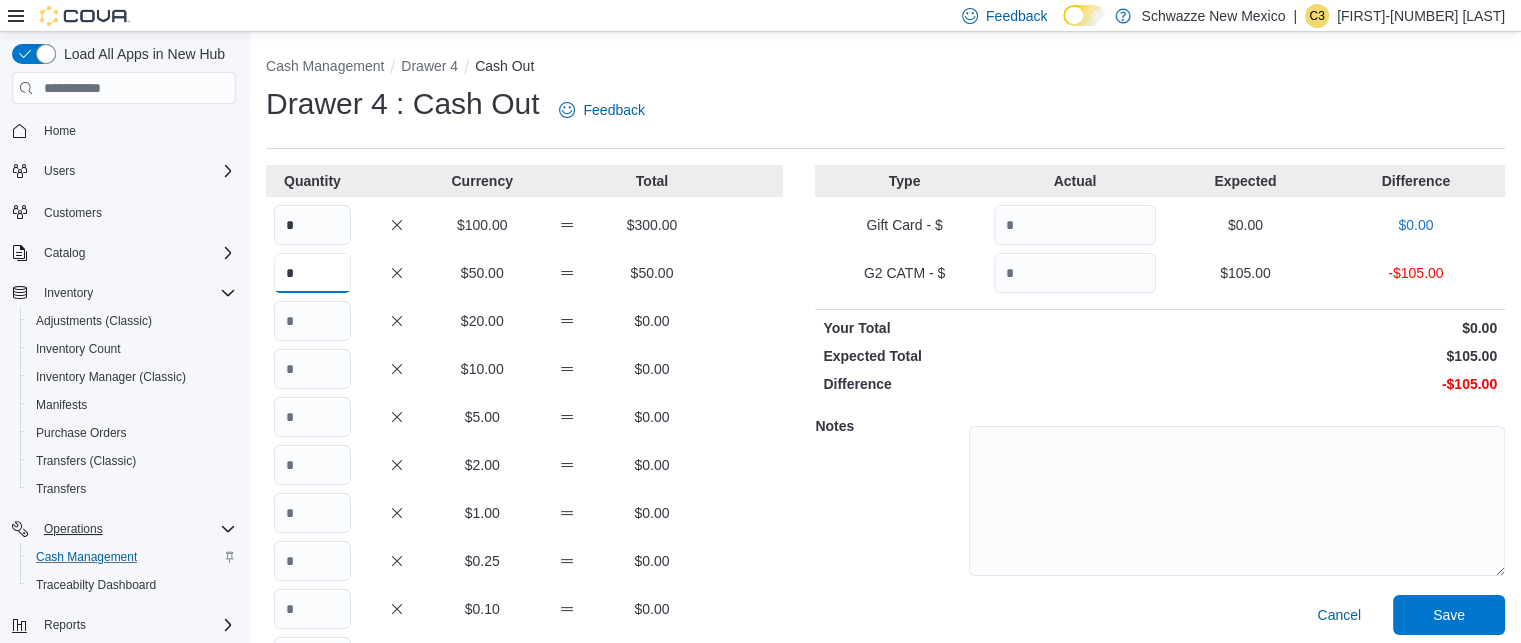 type on "*" 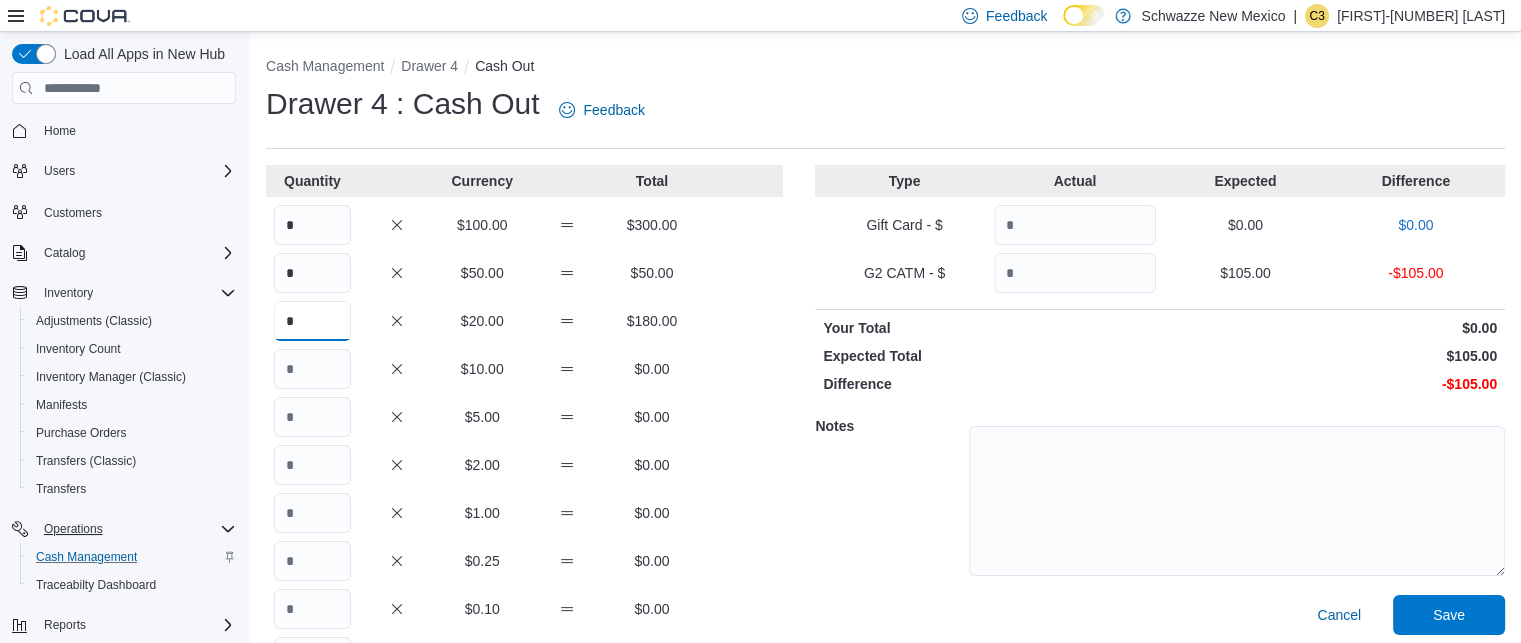 type on "*" 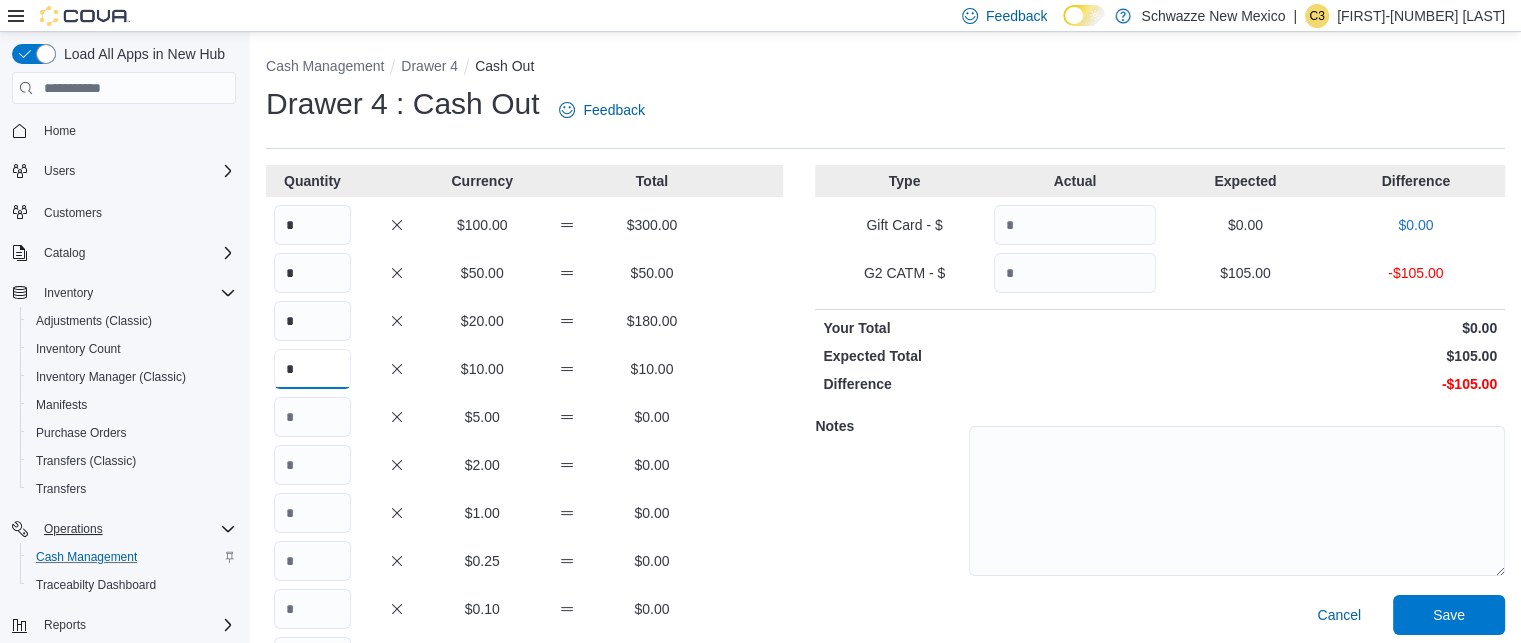 type on "*" 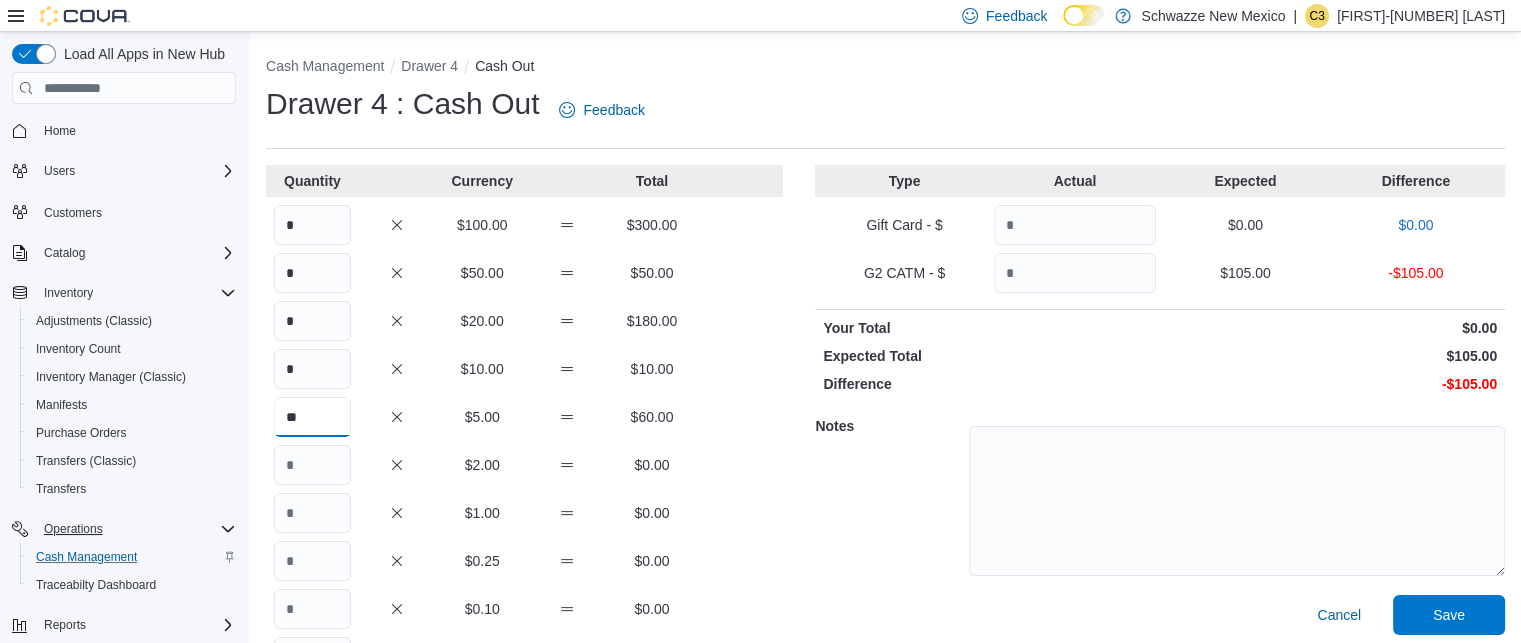 type on "**" 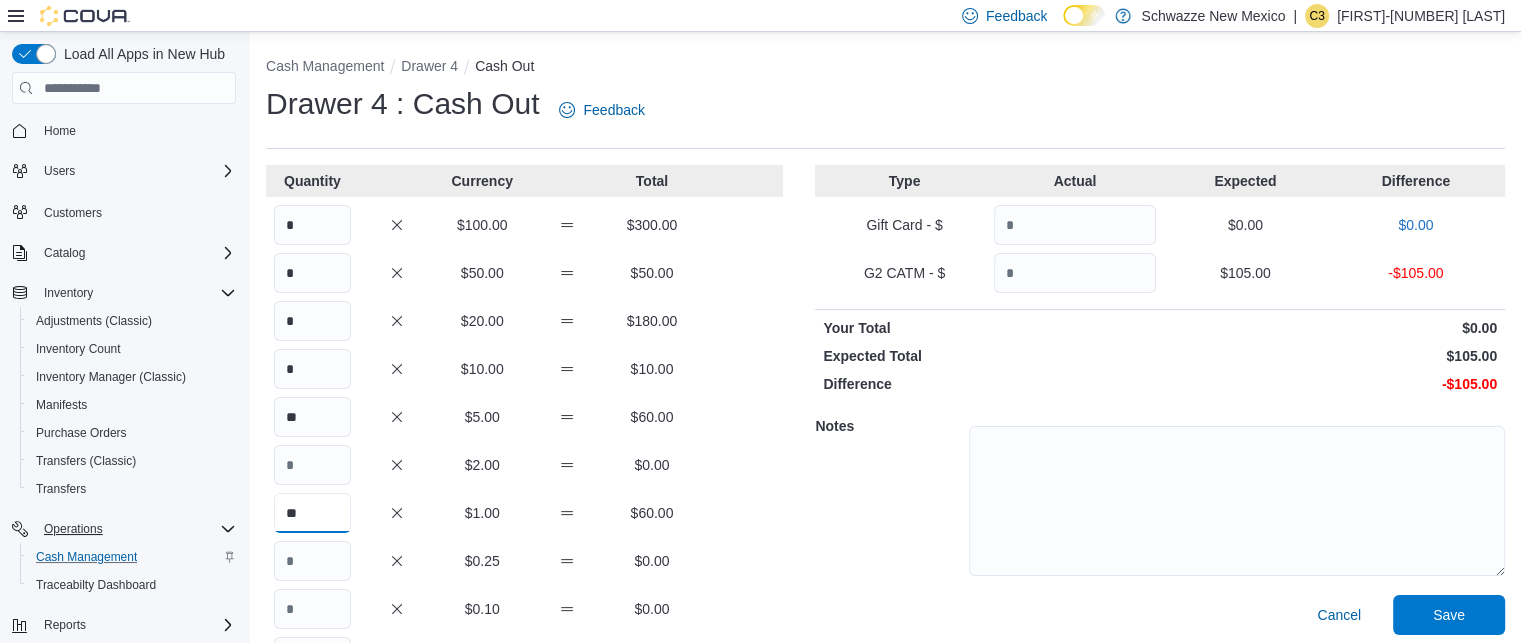 type on "**" 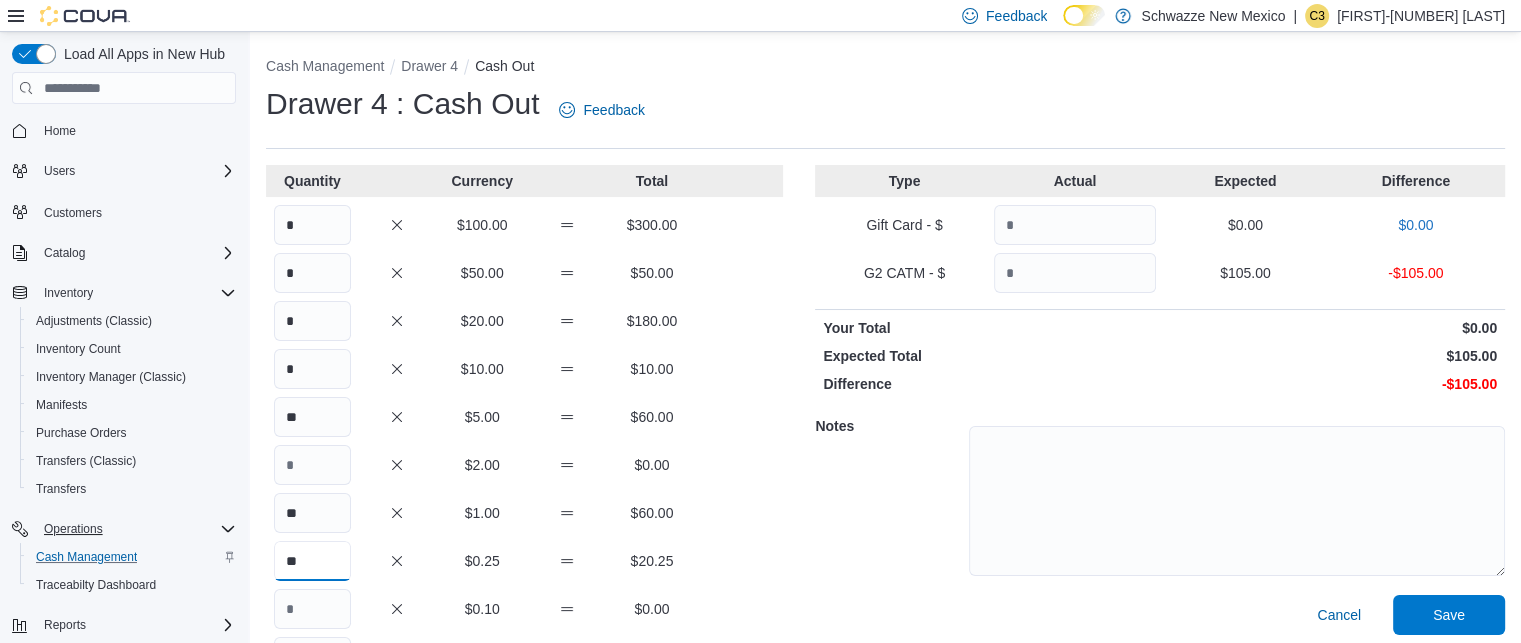 type on "**" 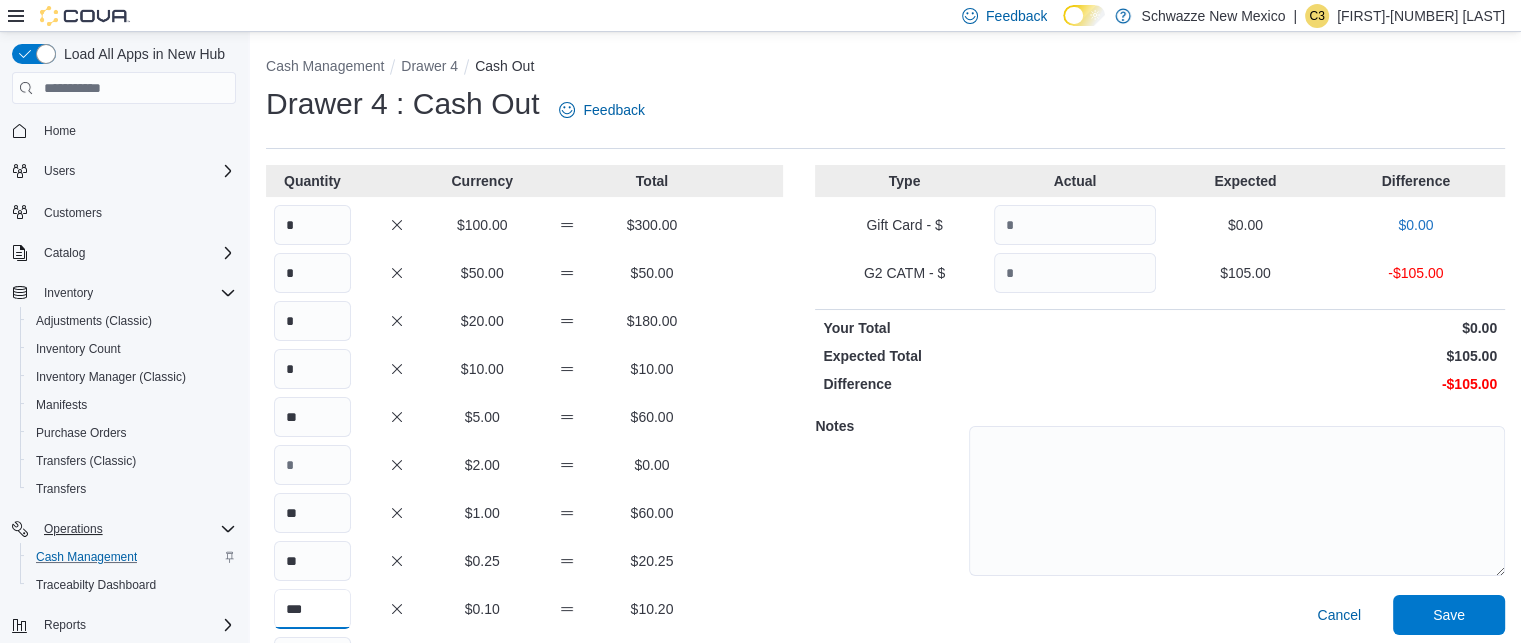 scroll, scrollTop: 207, scrollLeft: 0, axis: vertical 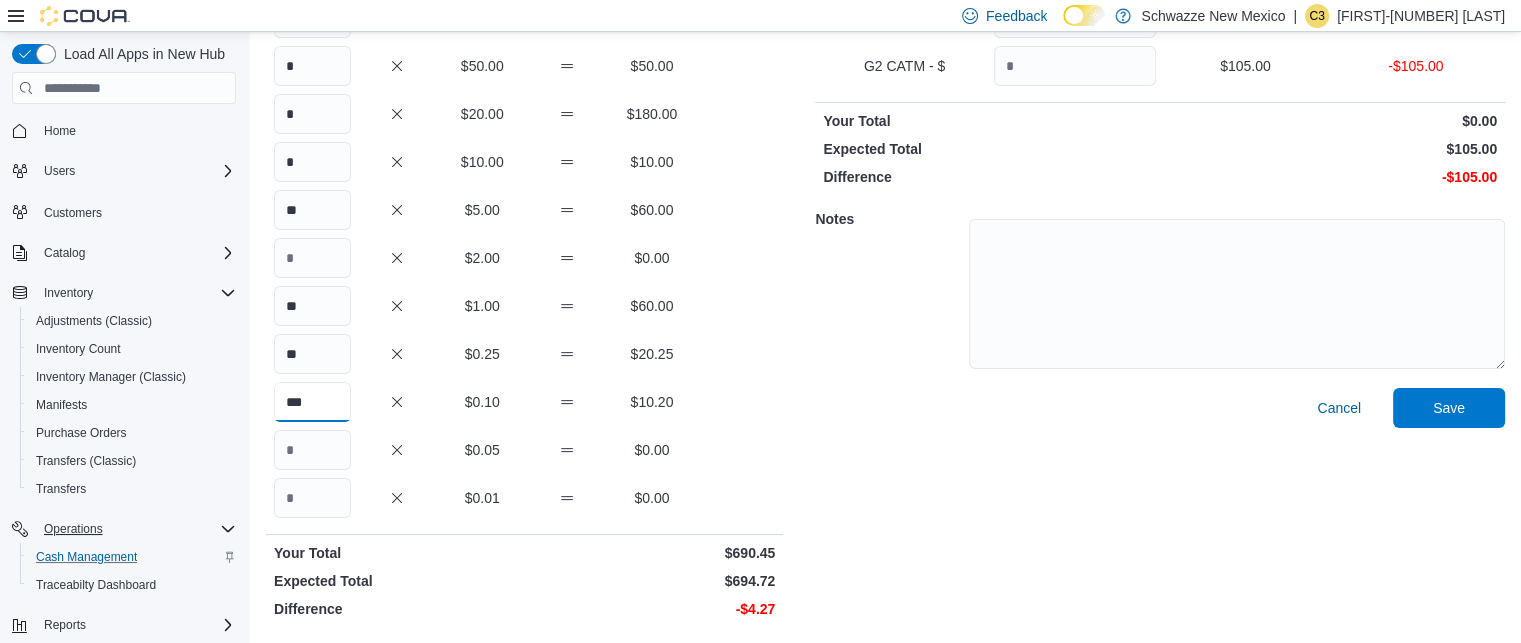type on "***" 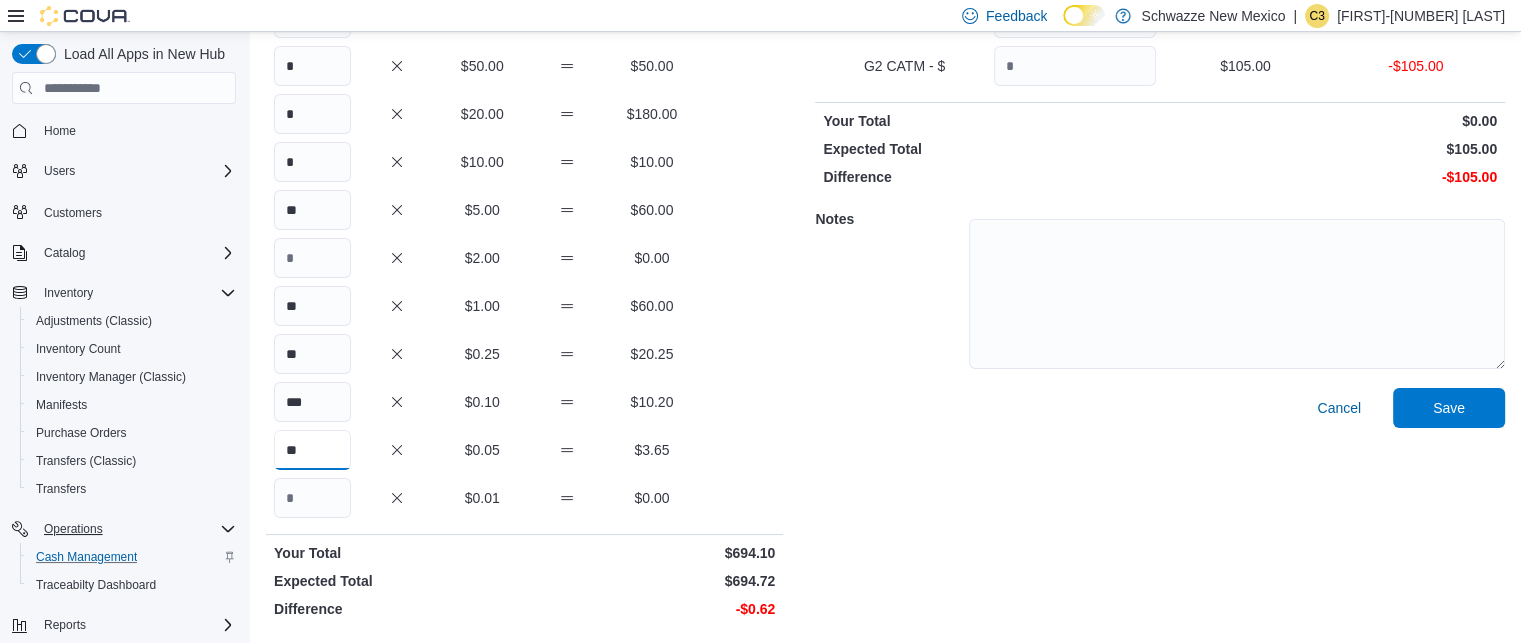 type on "**" 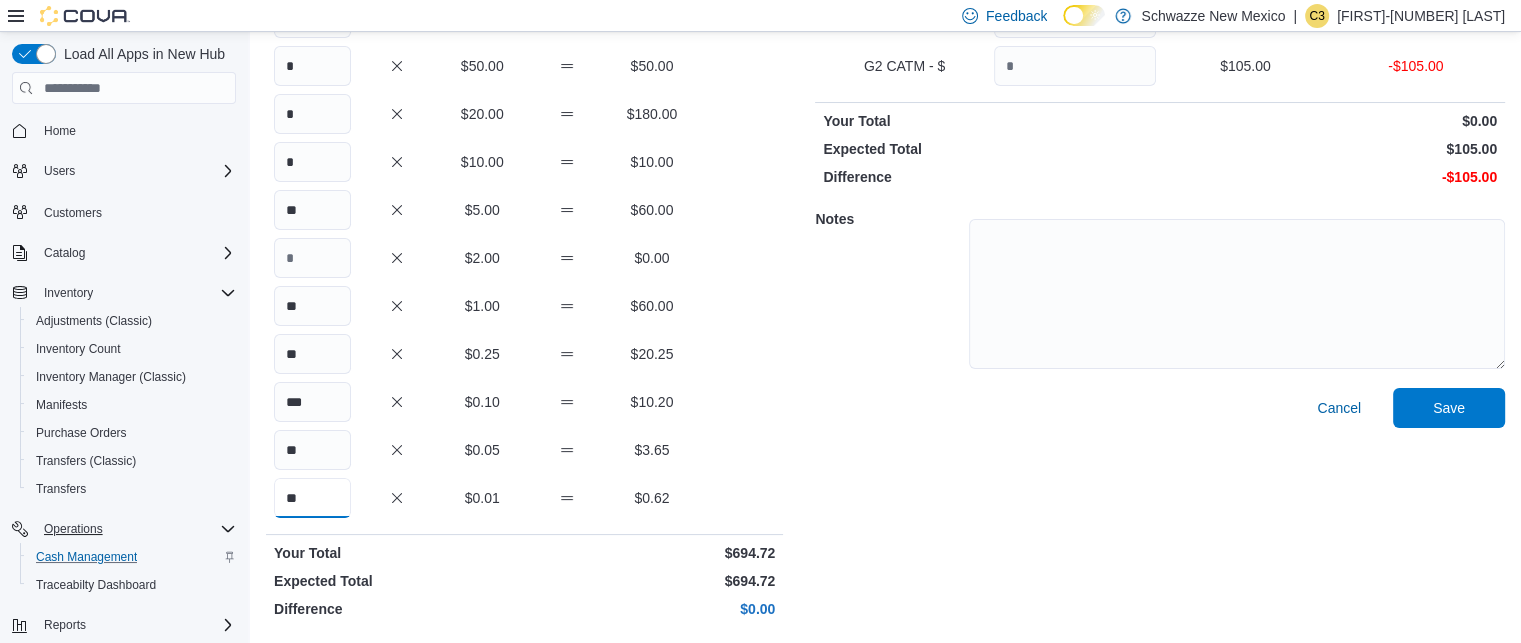 type on "**" 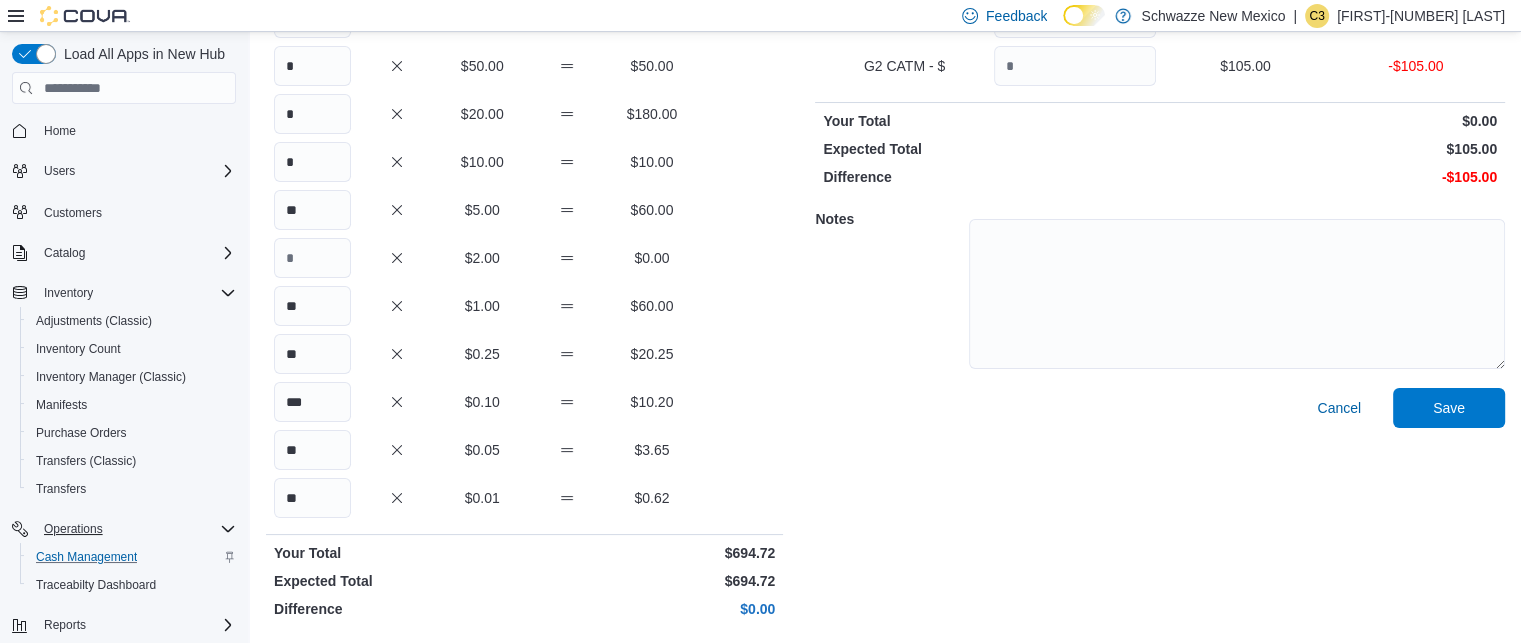 click on "** $1.00 $60.00" at bounding box center (524, 306) 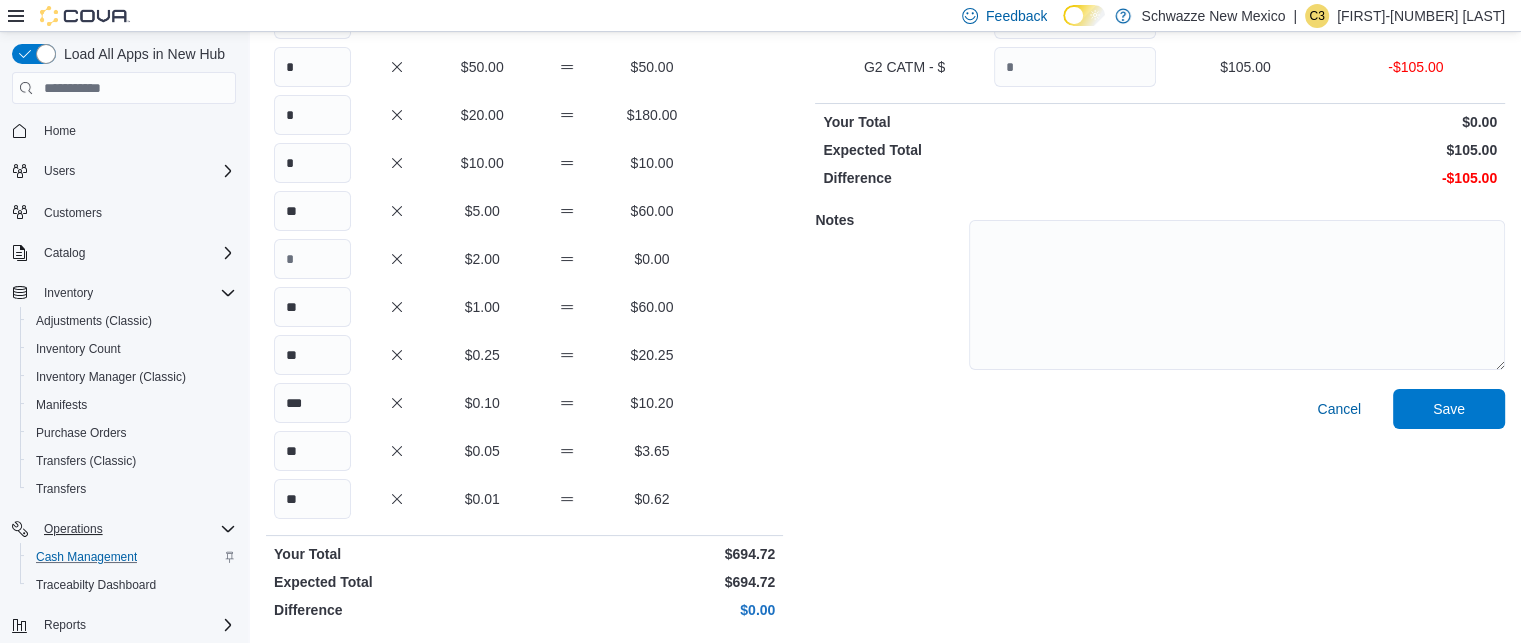 scroll, scrollTop: 204, scrollLeft: 0, axis: vertical 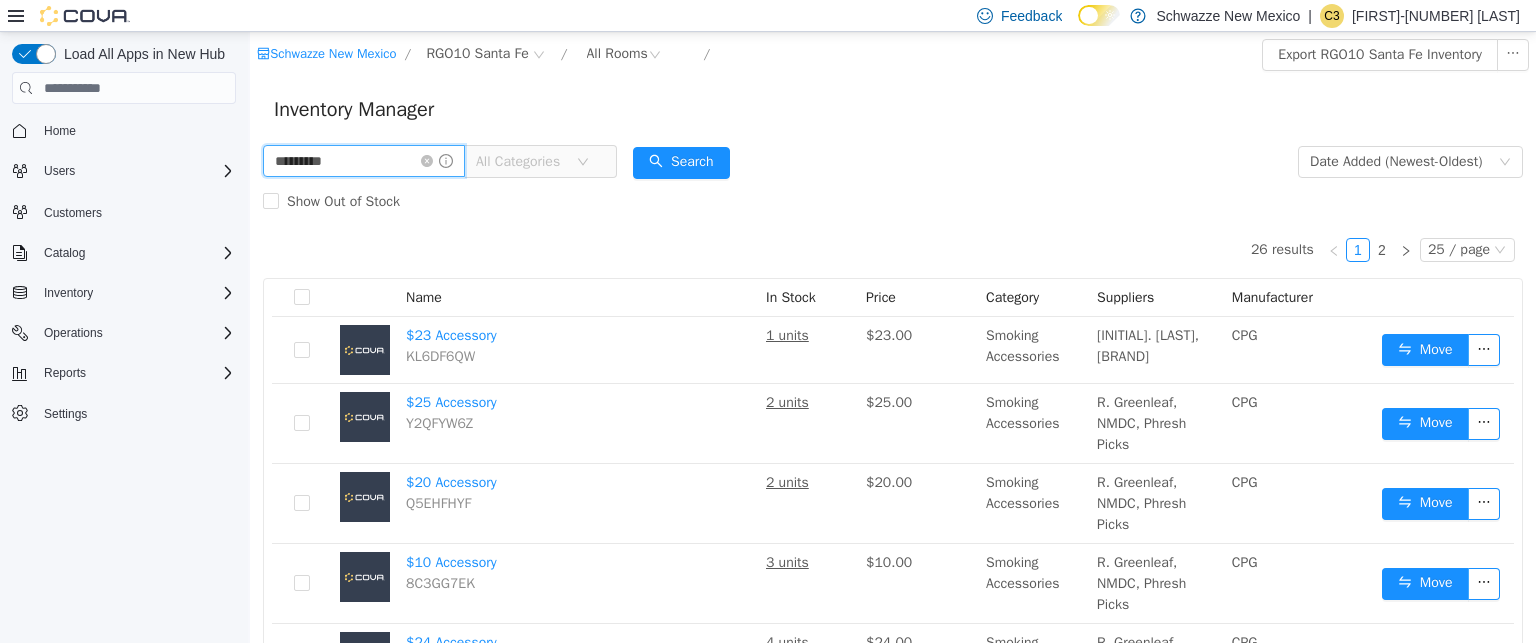 click on "*********" at bounding box center (364, 161) 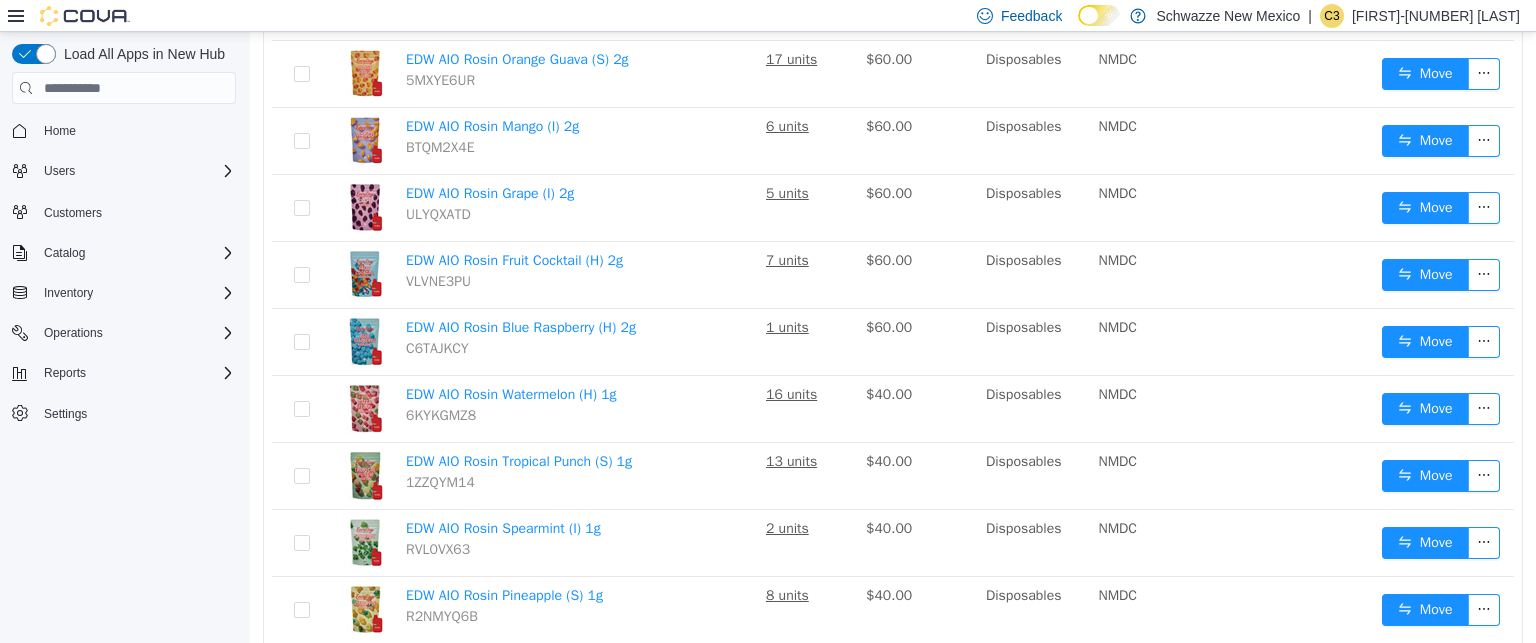 scroll, scrollTop: 1400, scrollLeft: 0, axis: vertical 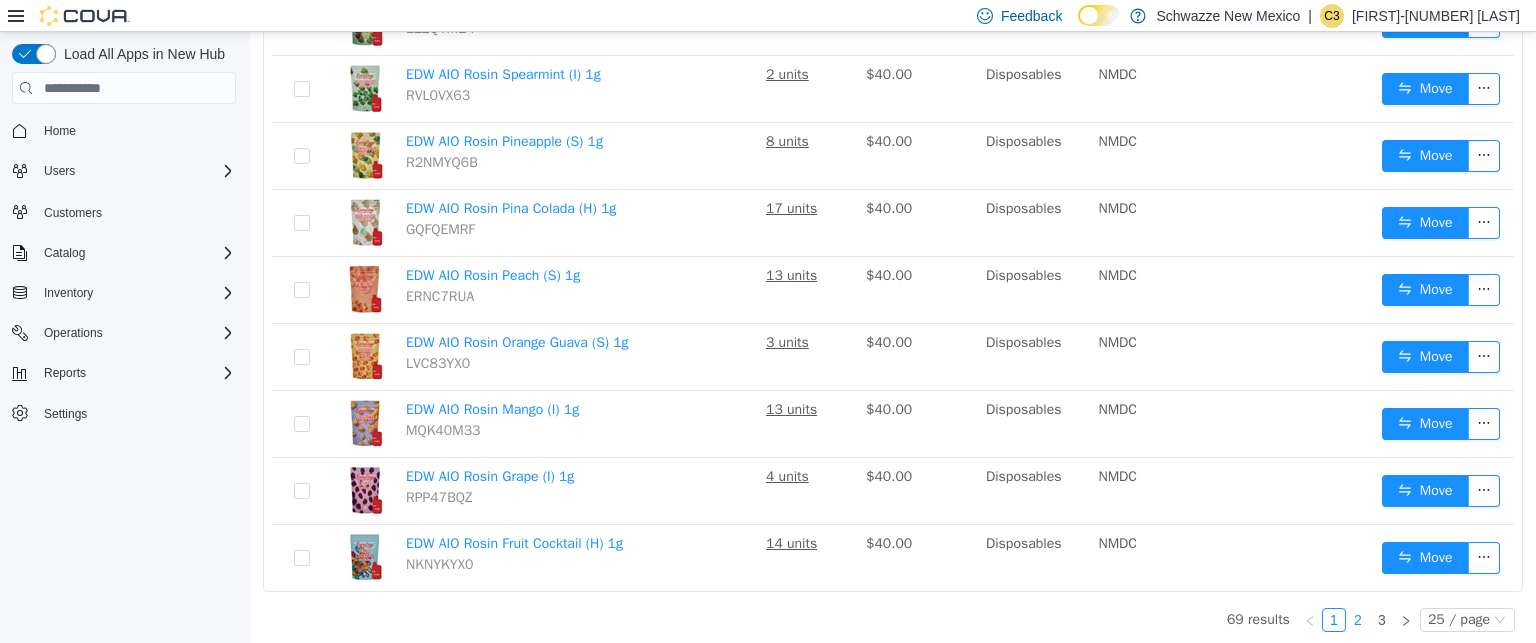 click on "2" at bounding box center [1358, 620] 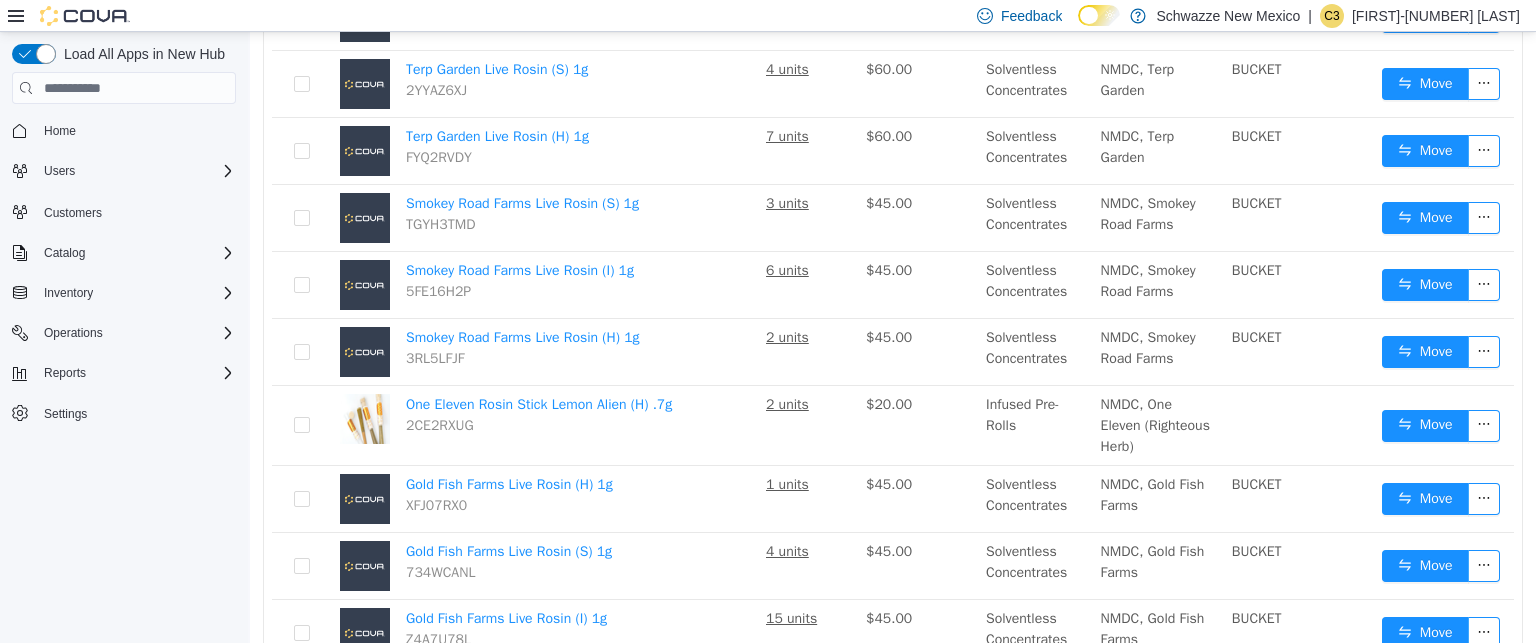 scroll, scrollTop: 0, scrollLeft: 0, axis: both 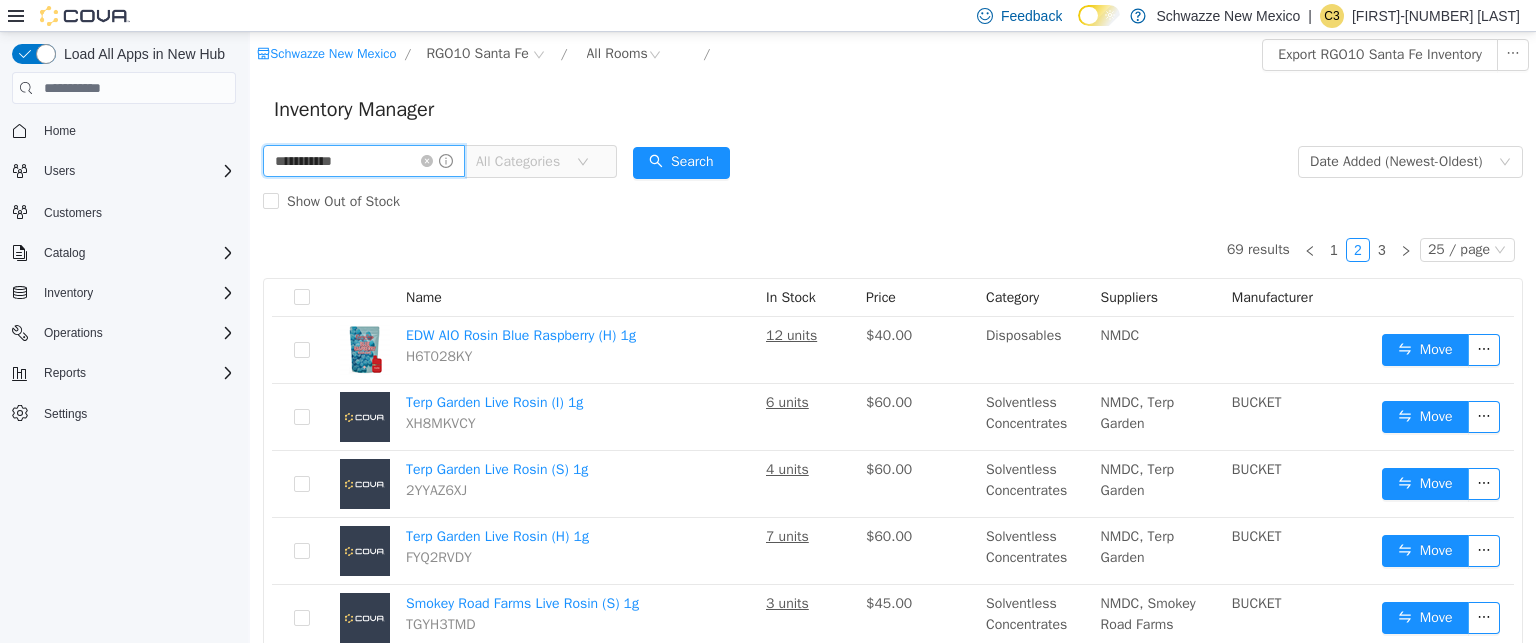 click on "**********" at bounding box center [364, 161] 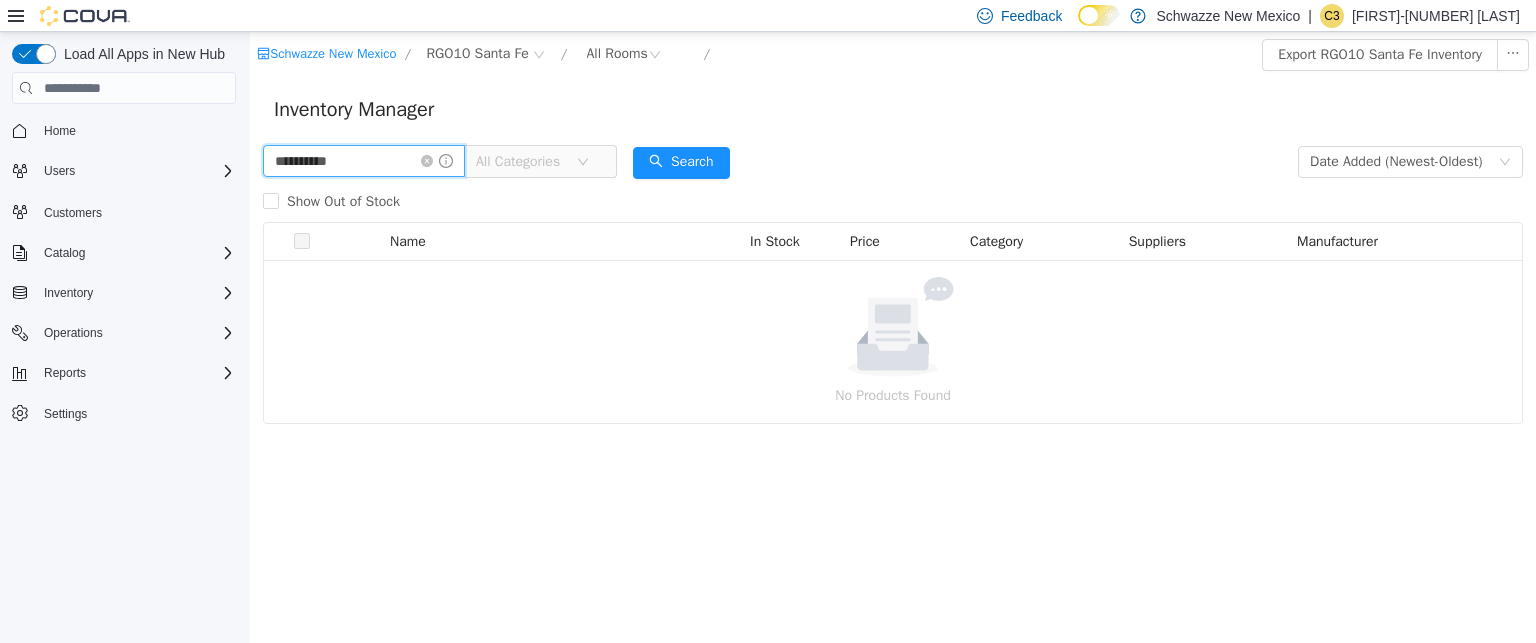 click on "**********" at bounding box center [364, 161] 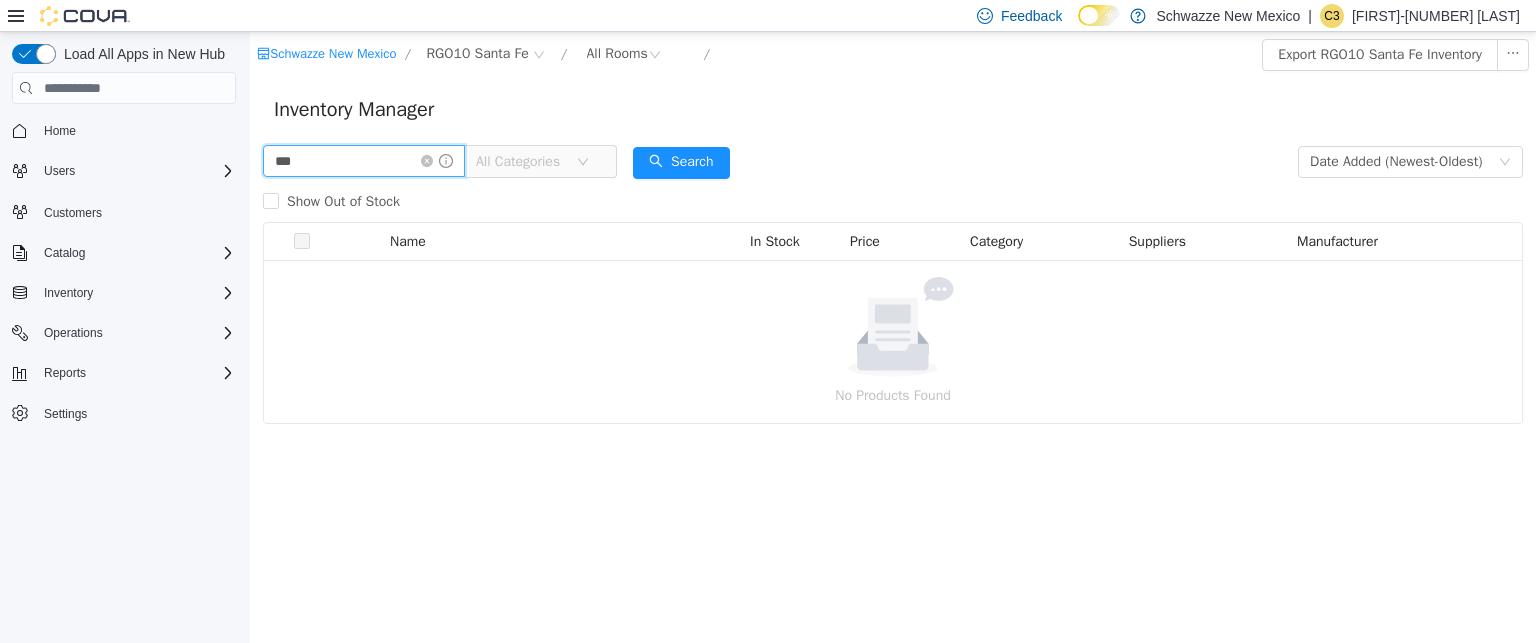 type on "***" 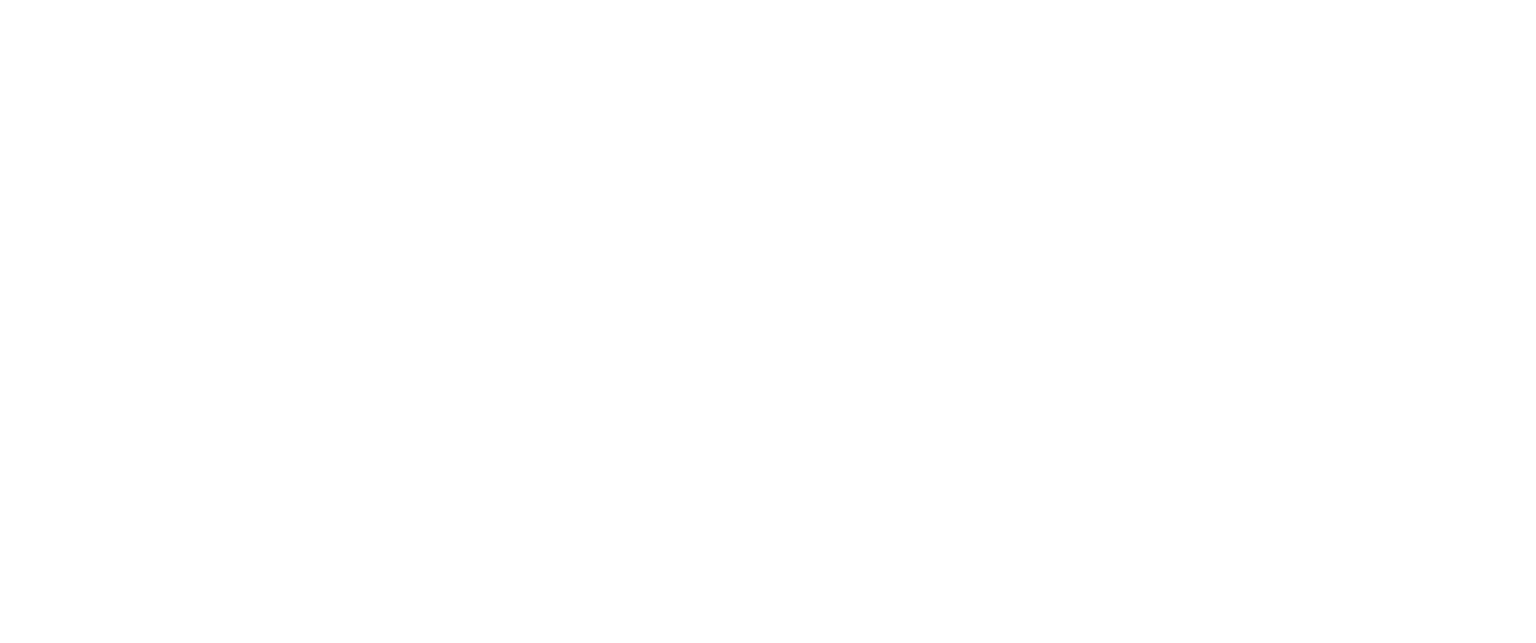 scroll, scrollTop: 0, scrollLeft: 0, axis: both 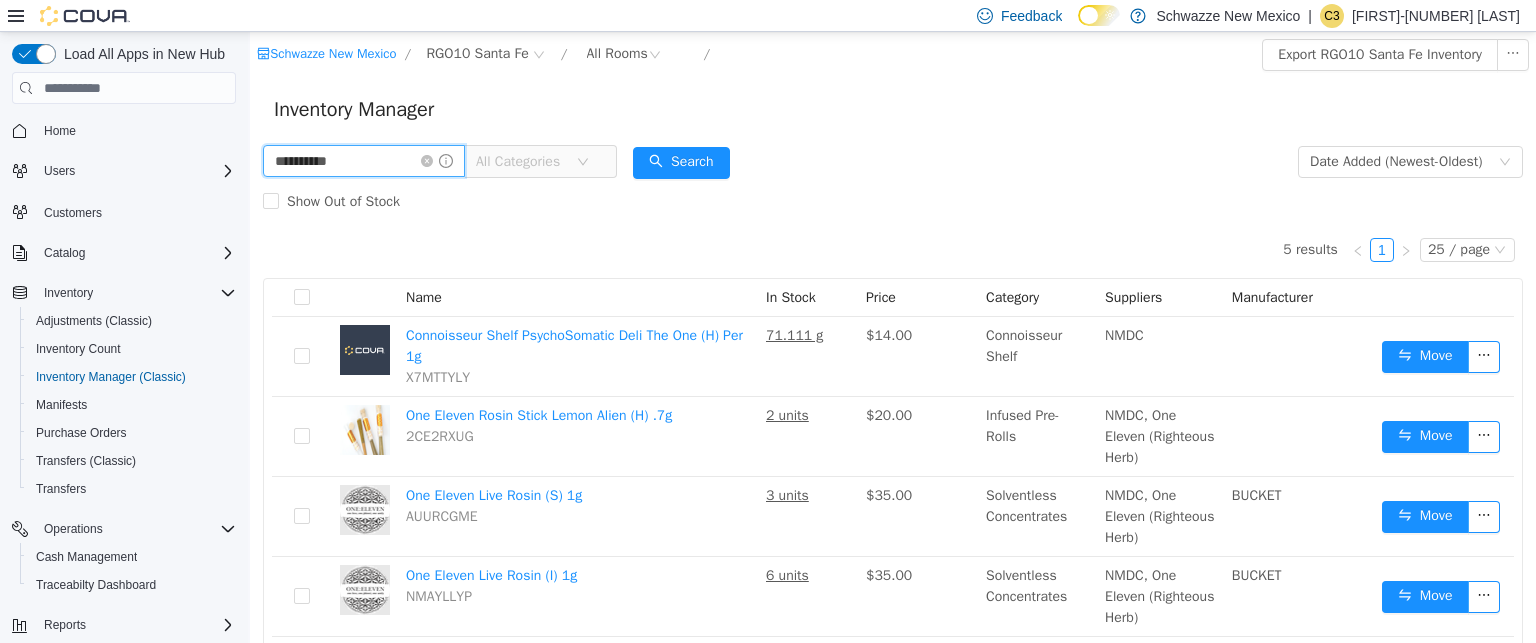 type on "**********" 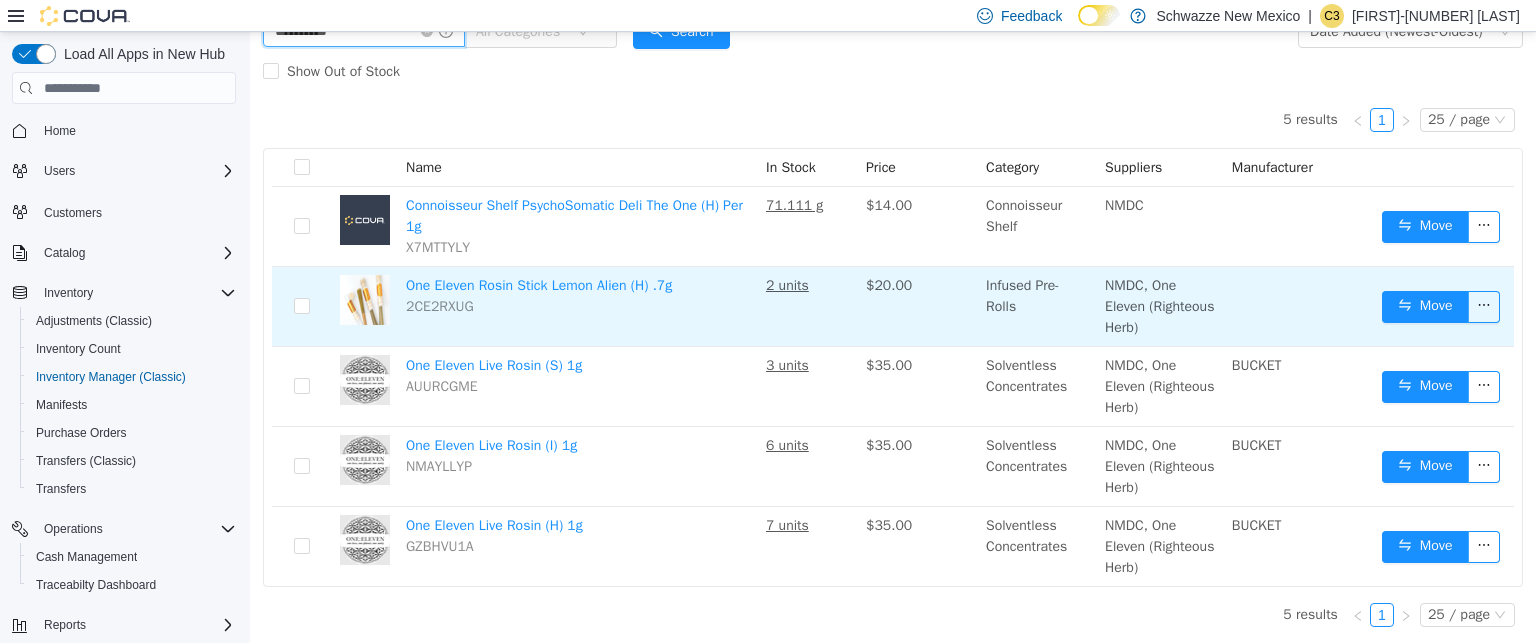 scroll, scrollTop: 0, scrollLeft: 0, axis: both 